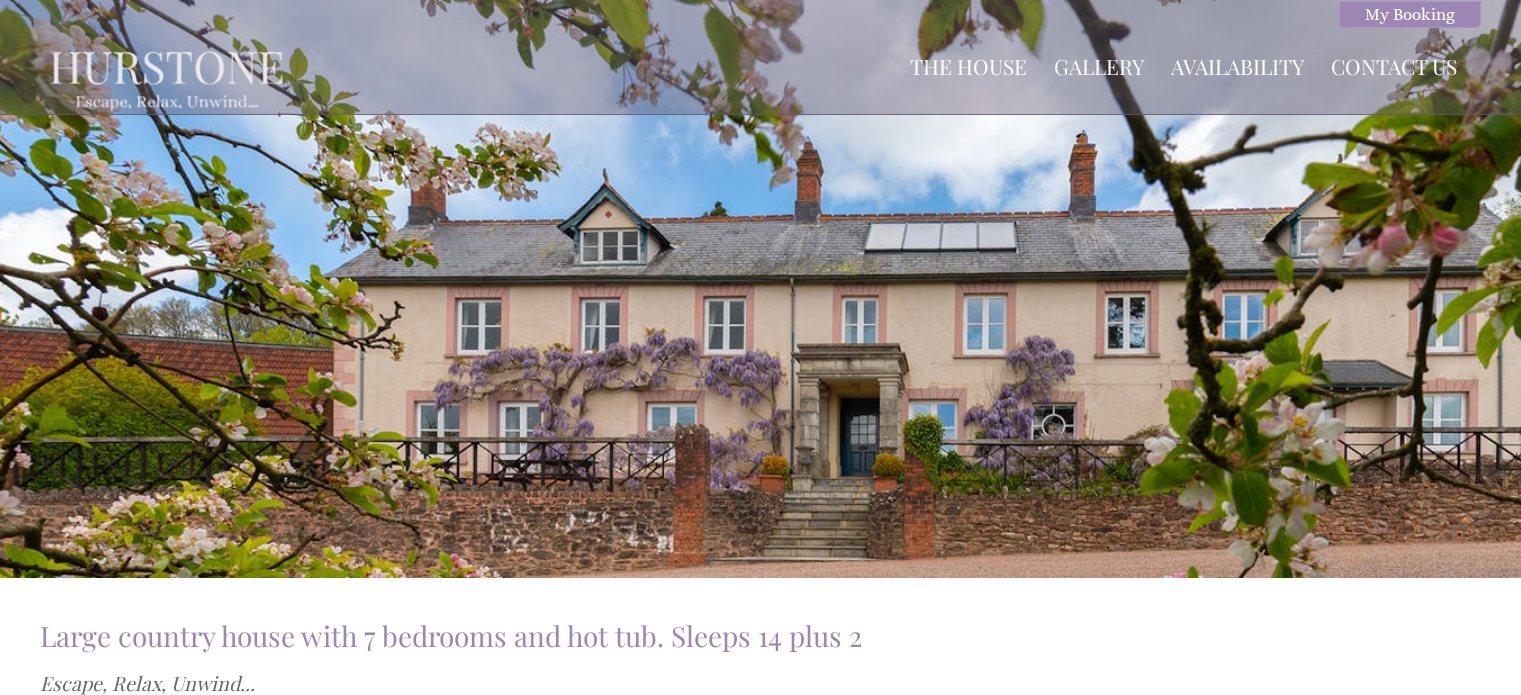 scroll, scrollTop: 0, scrollLeft: 0, axis: both 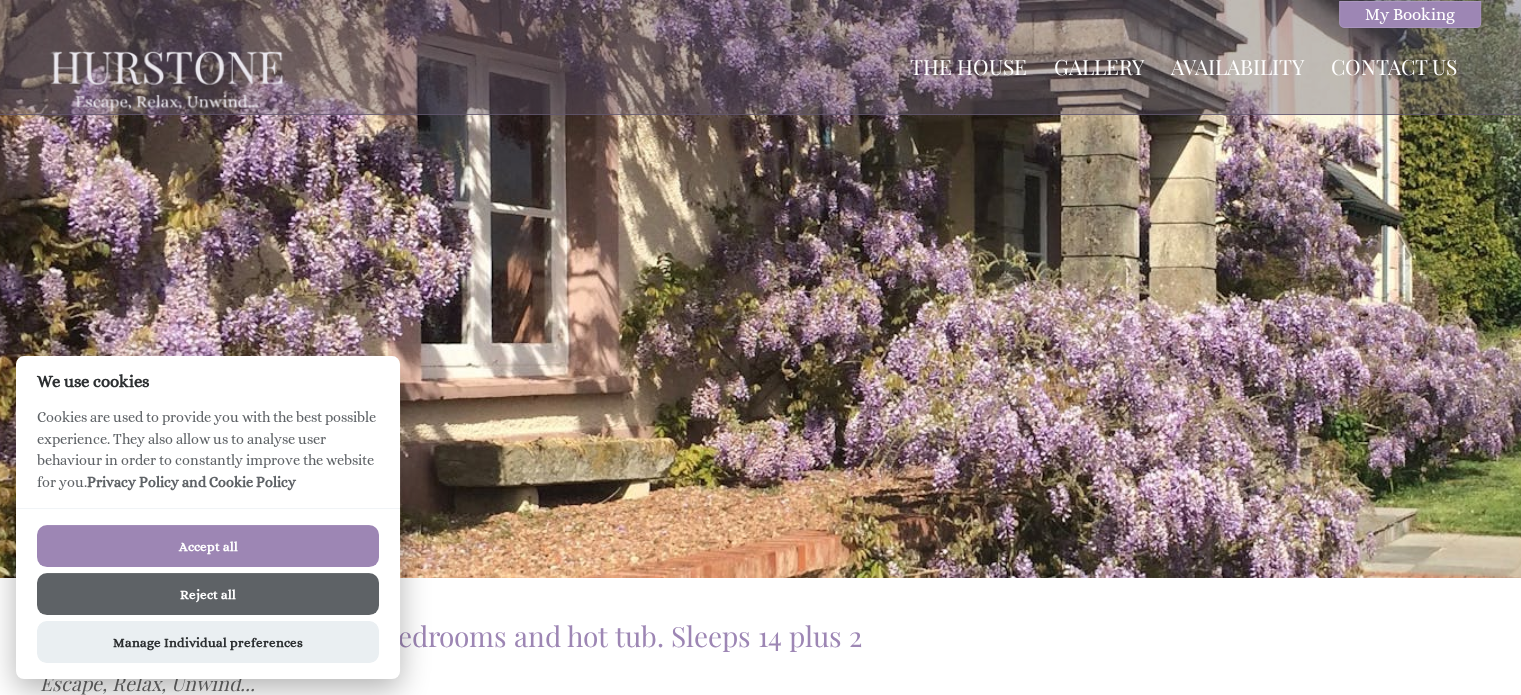 click on "Reject all" at bounding box center [208, 594] 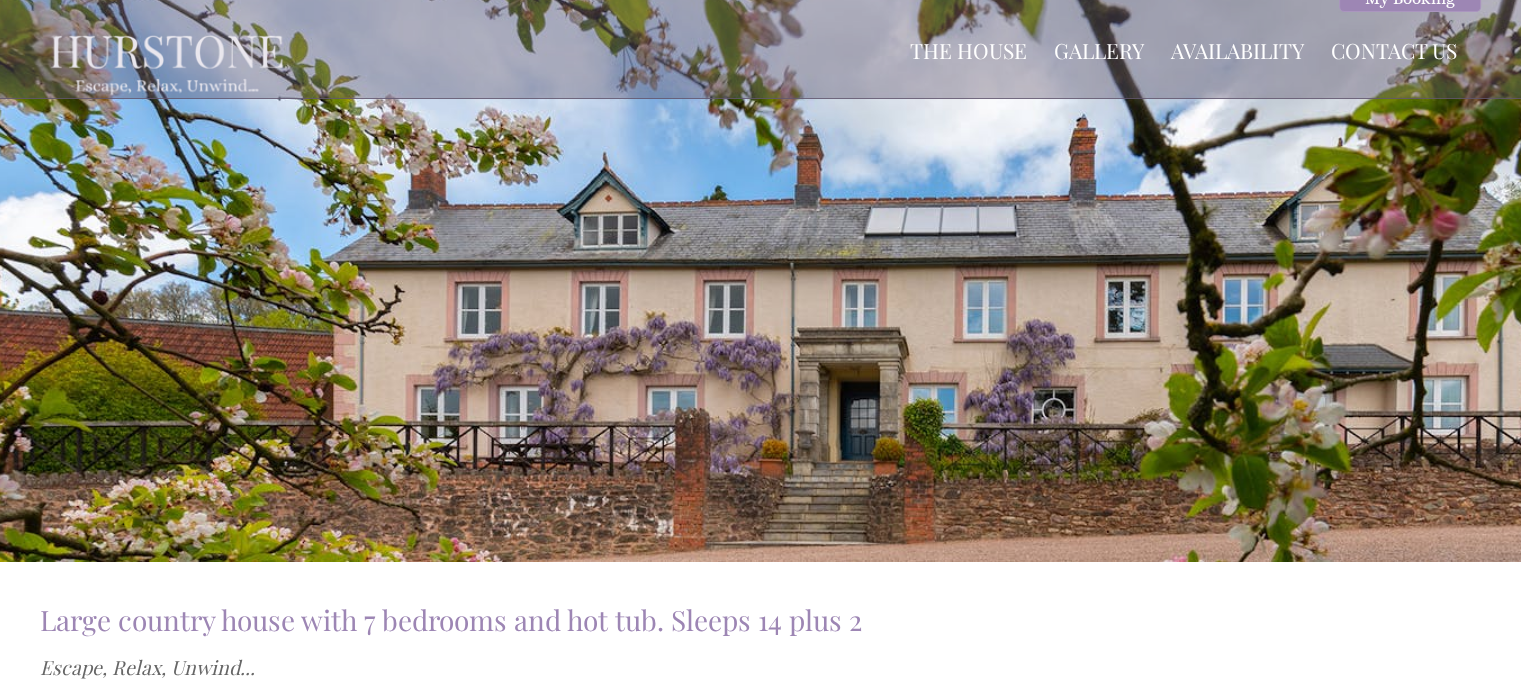 scroll, scrollTop: 0, scrollLeft: 0, axis: both 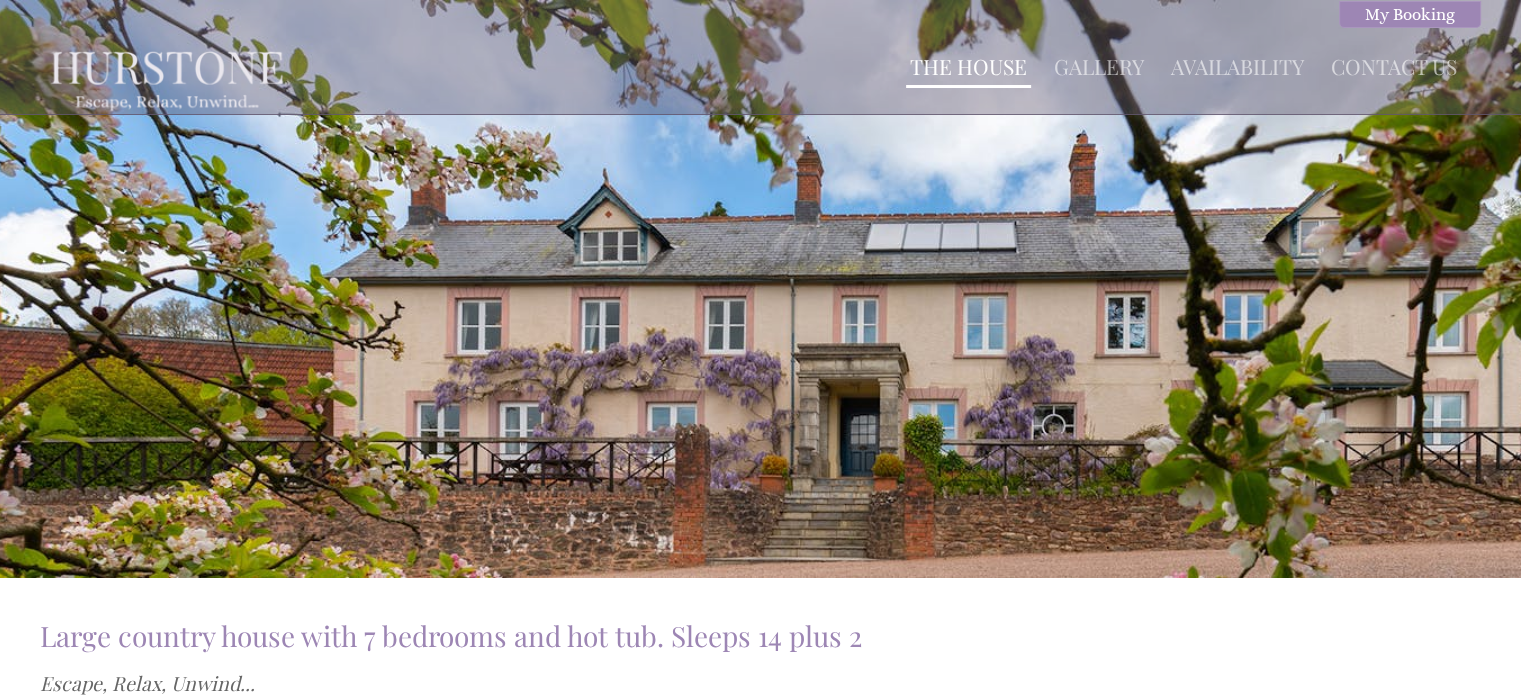 click on "The House" at bounding box center (968, 66) 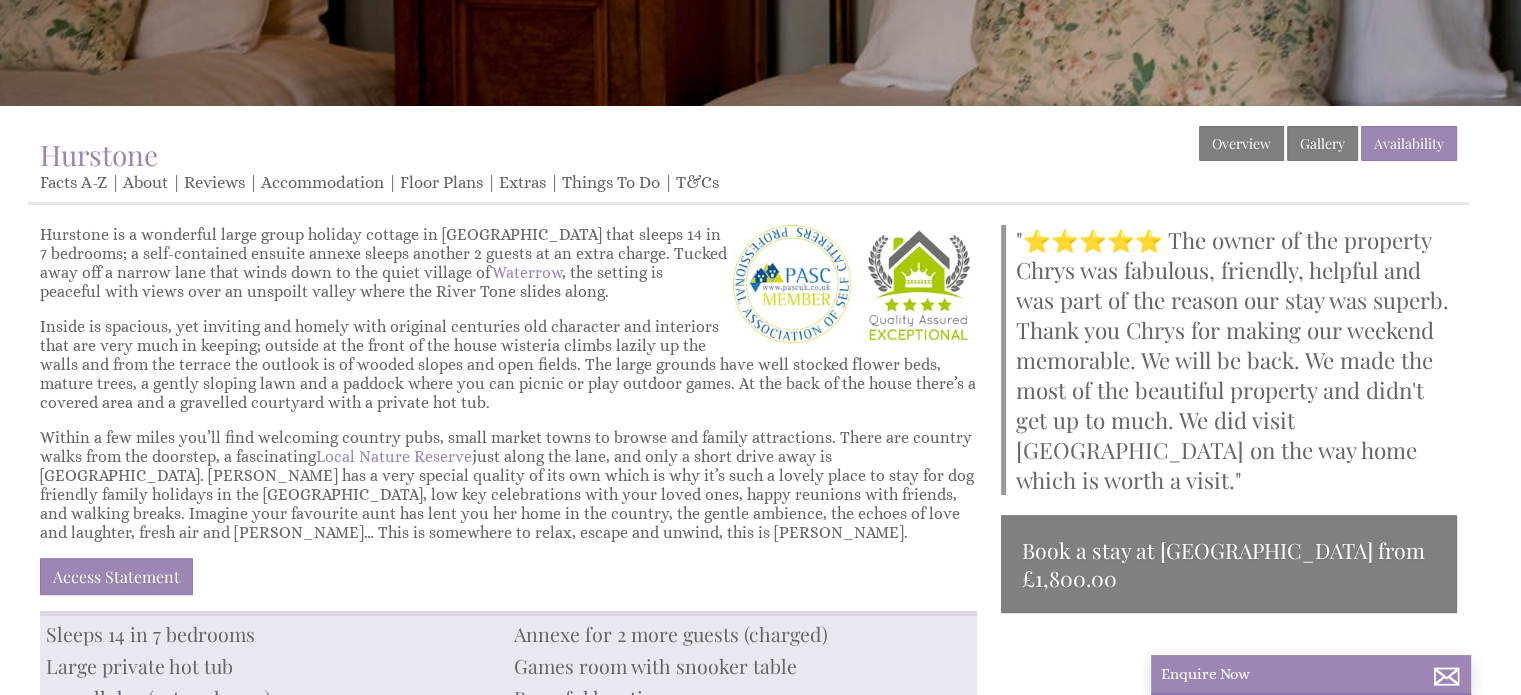 scroll, scrollTop: 479, scrollLeft: 0, axis: vertical 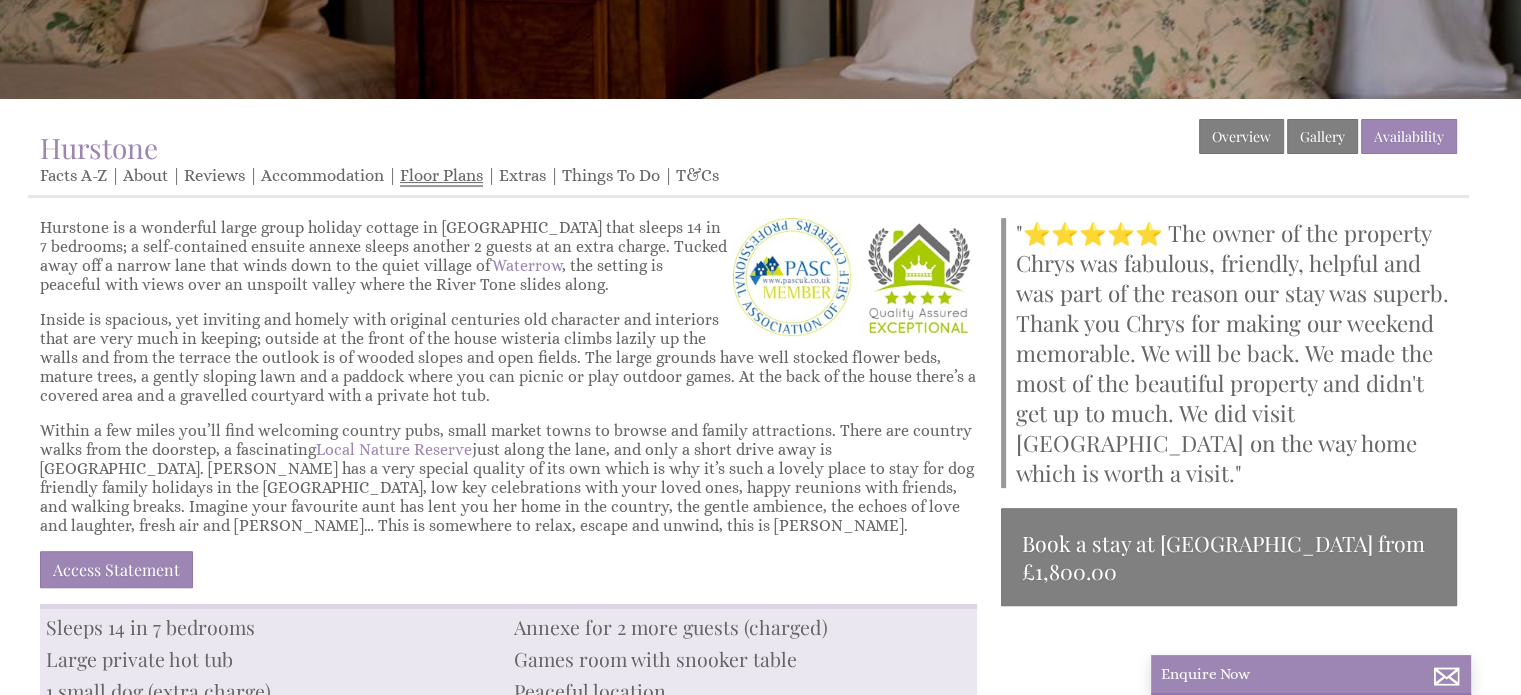click on "Floor Plans" at bounding box center [441, 176] 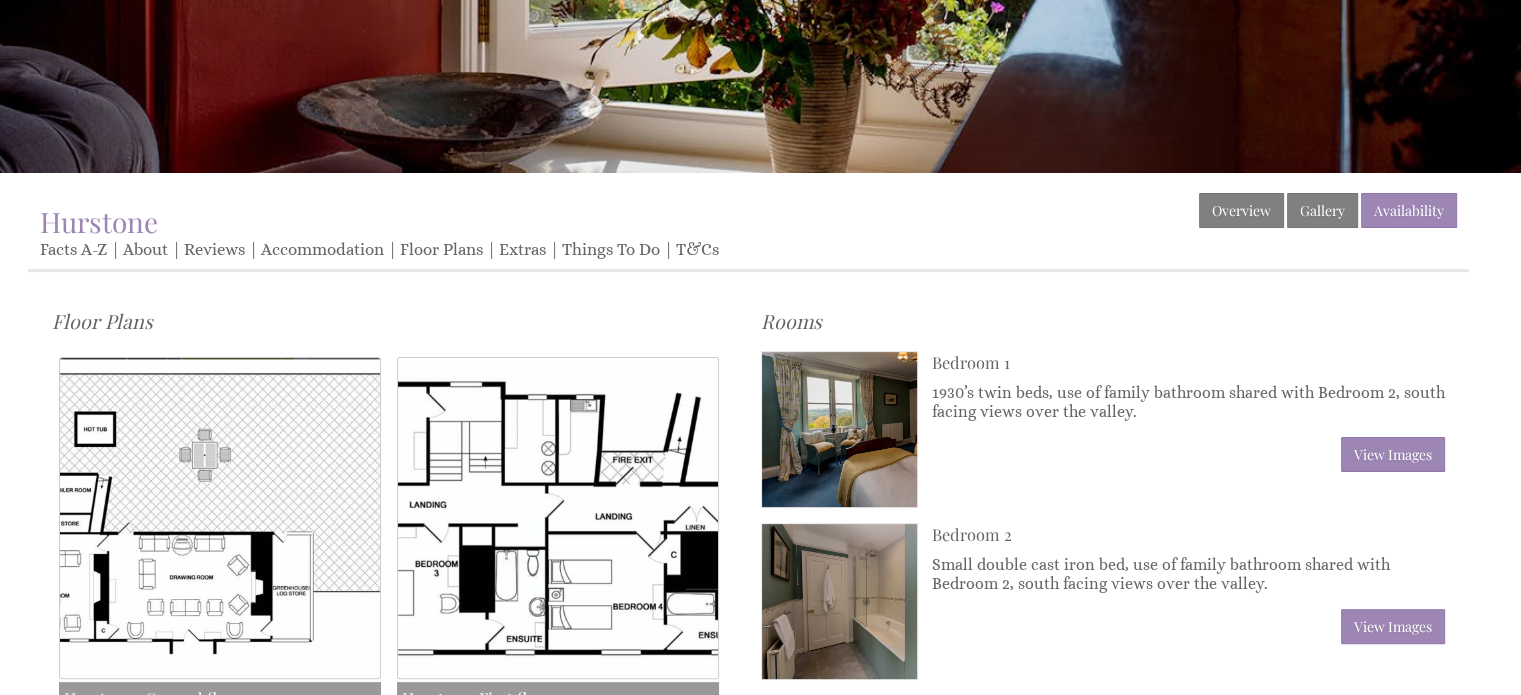 scroll, scrollTop: 406, scrollLeft: 0, axis: vertical 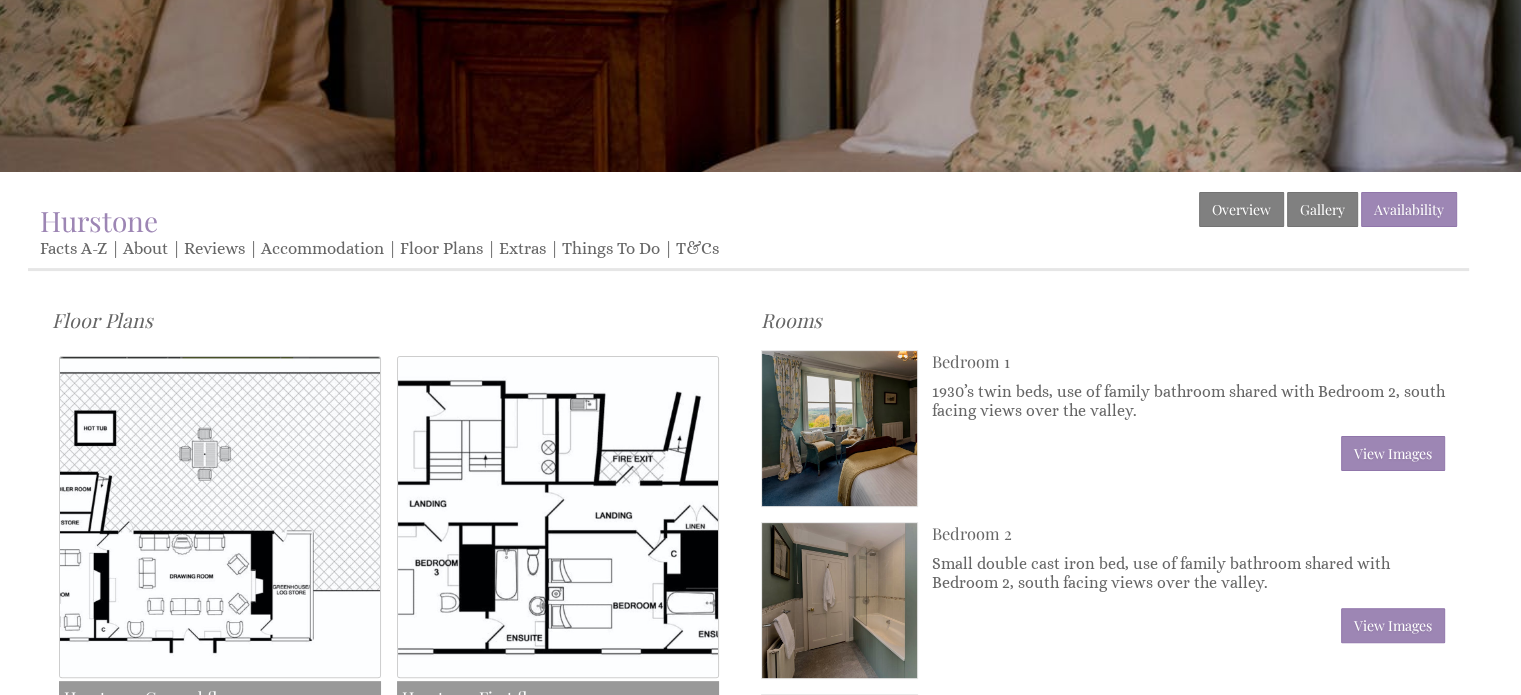 click at bounding box center [558, 517] 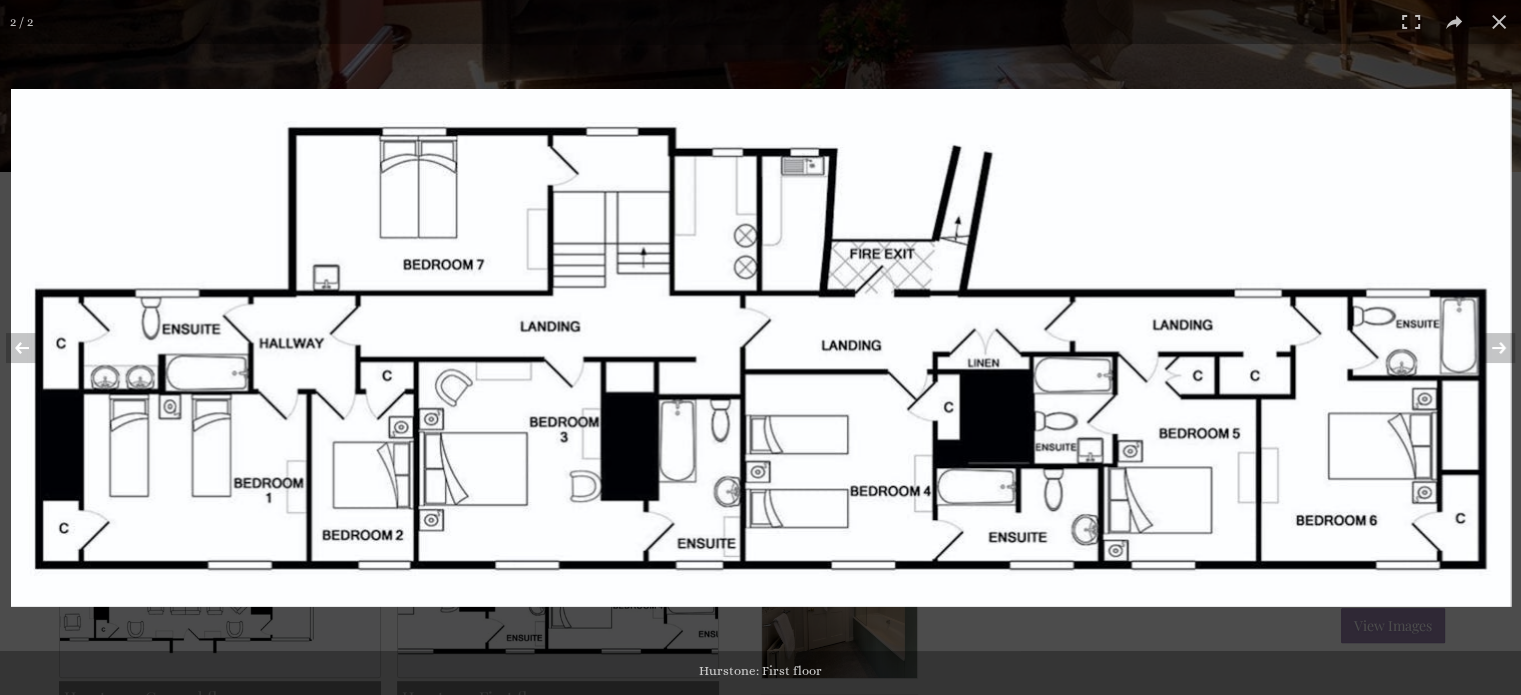 click at bounding box center [761, 348] 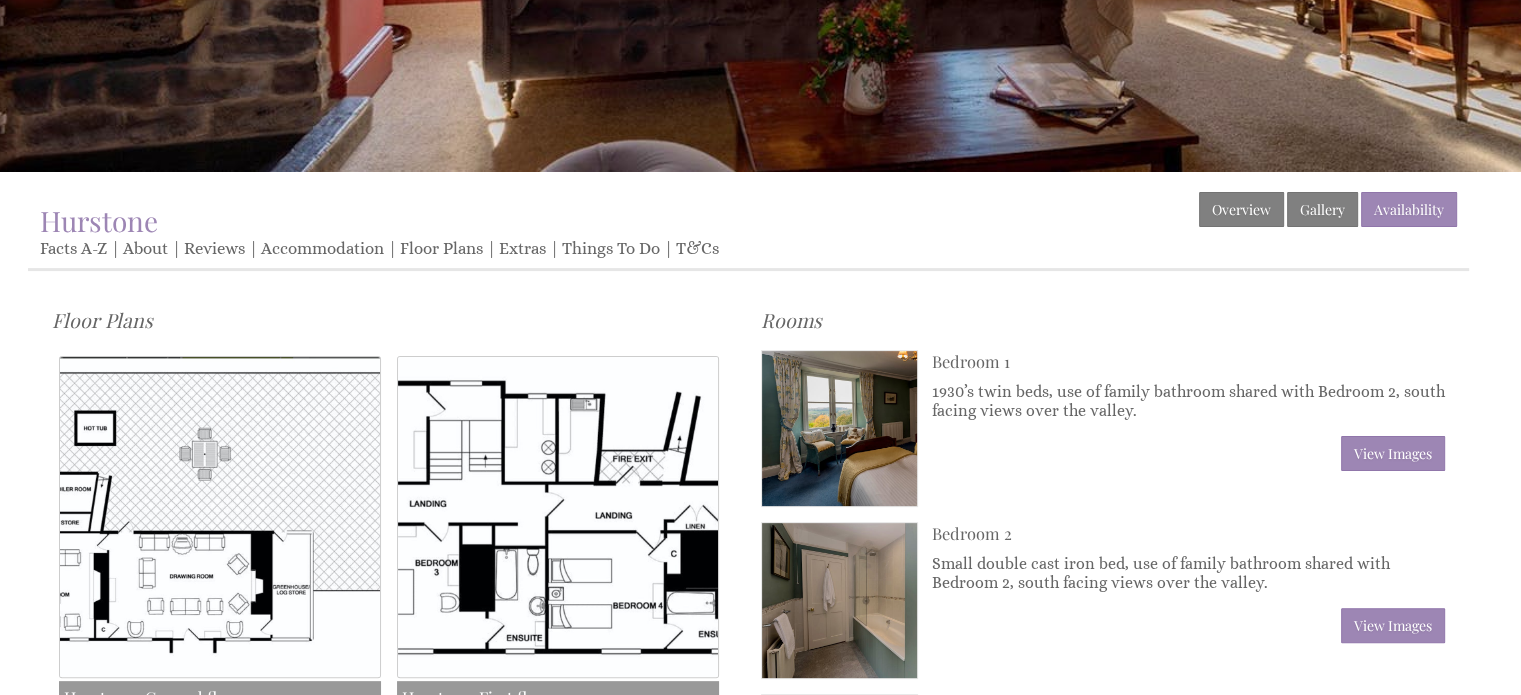 click at bounding box center [558, 517] 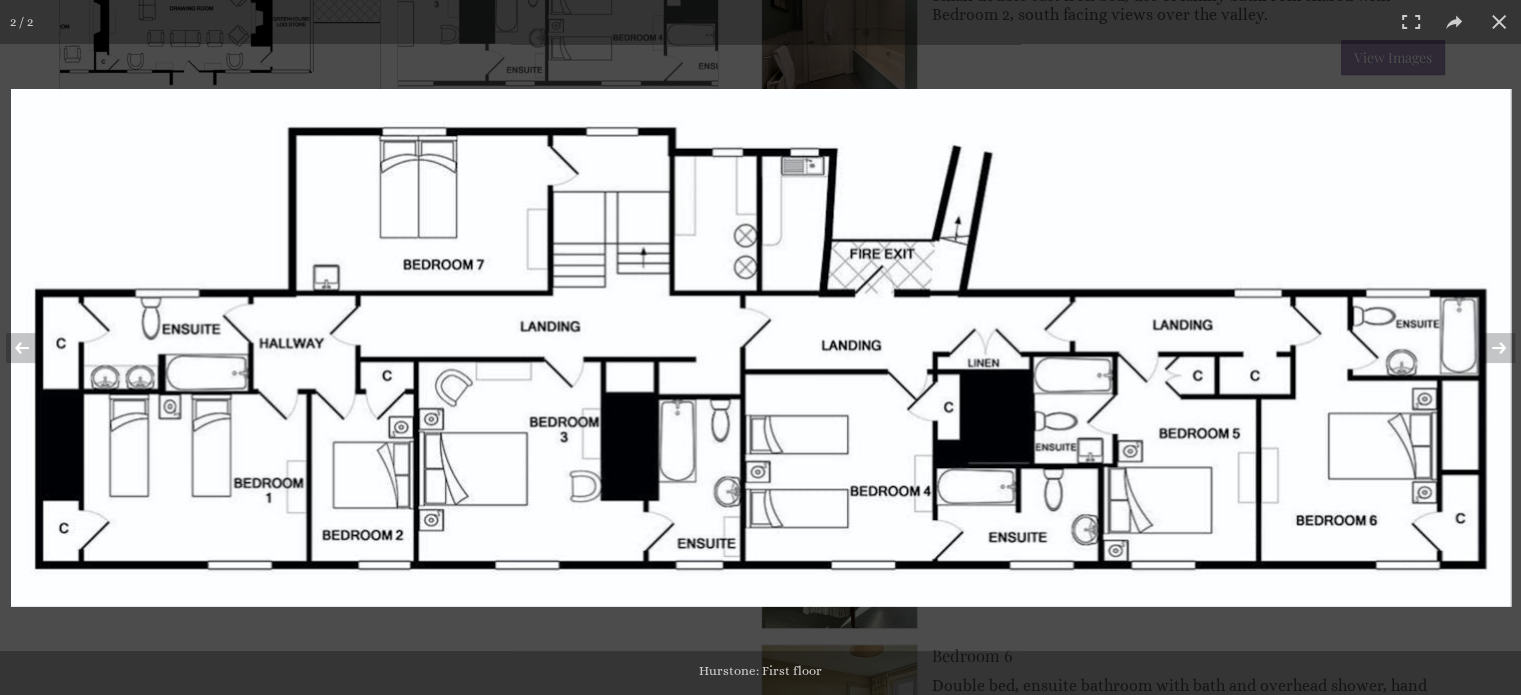 scroll, scrollTop: 1014, scrollLeft: 0, axis: vertical 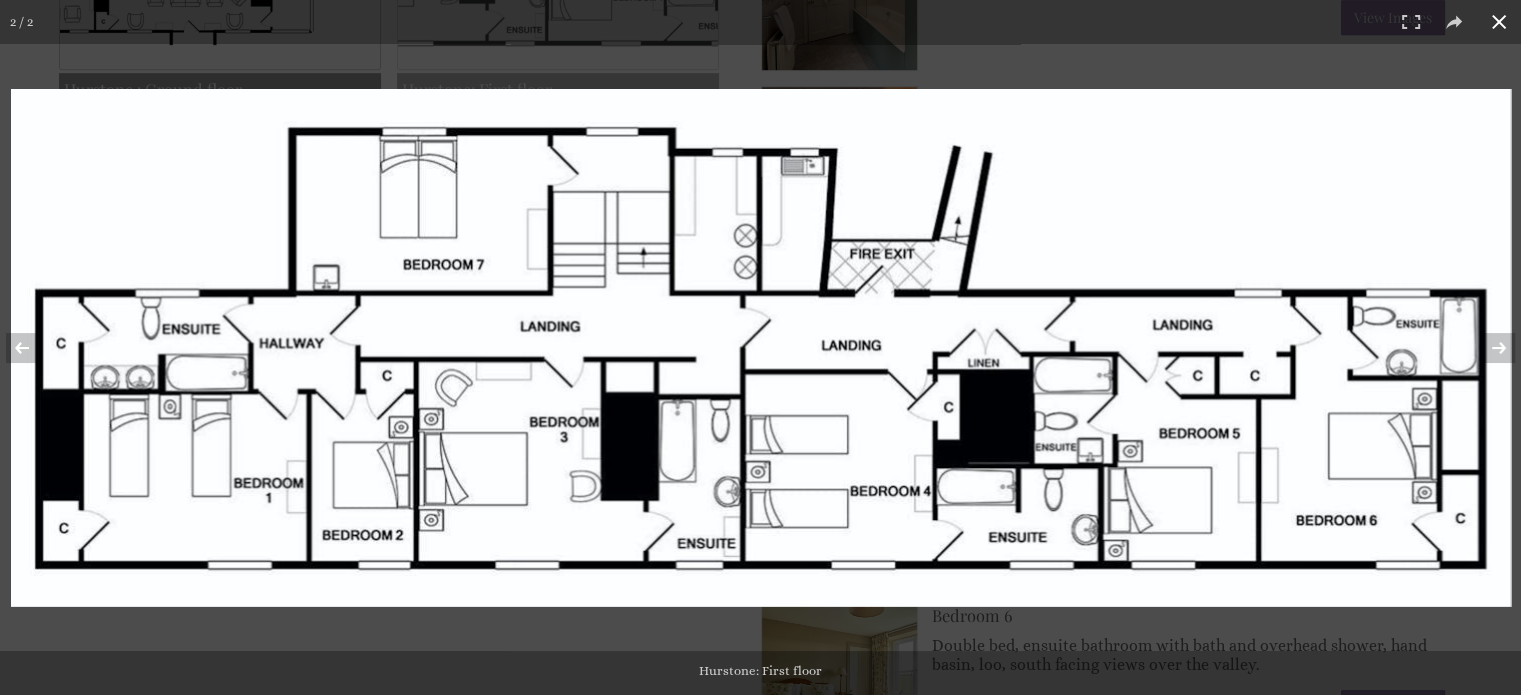 type 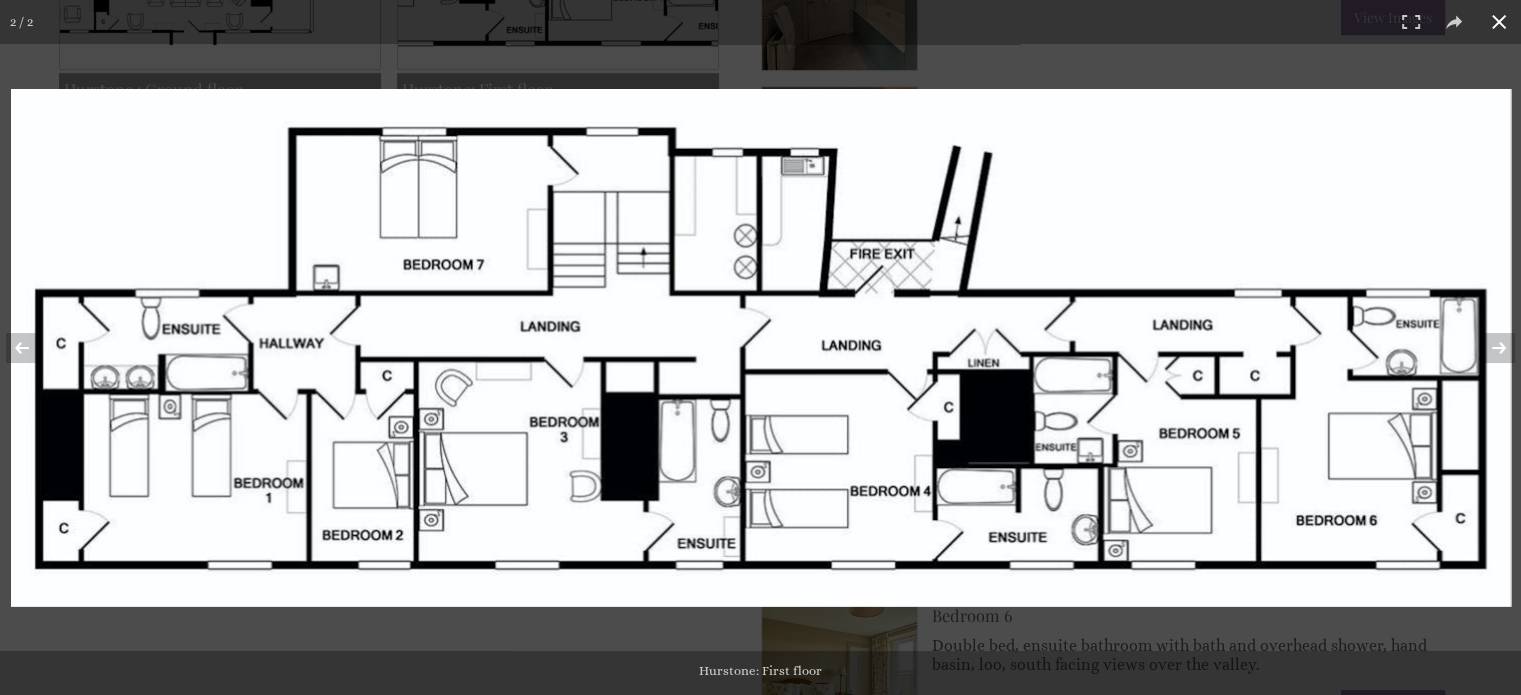 click at bounding box center [761, 348] 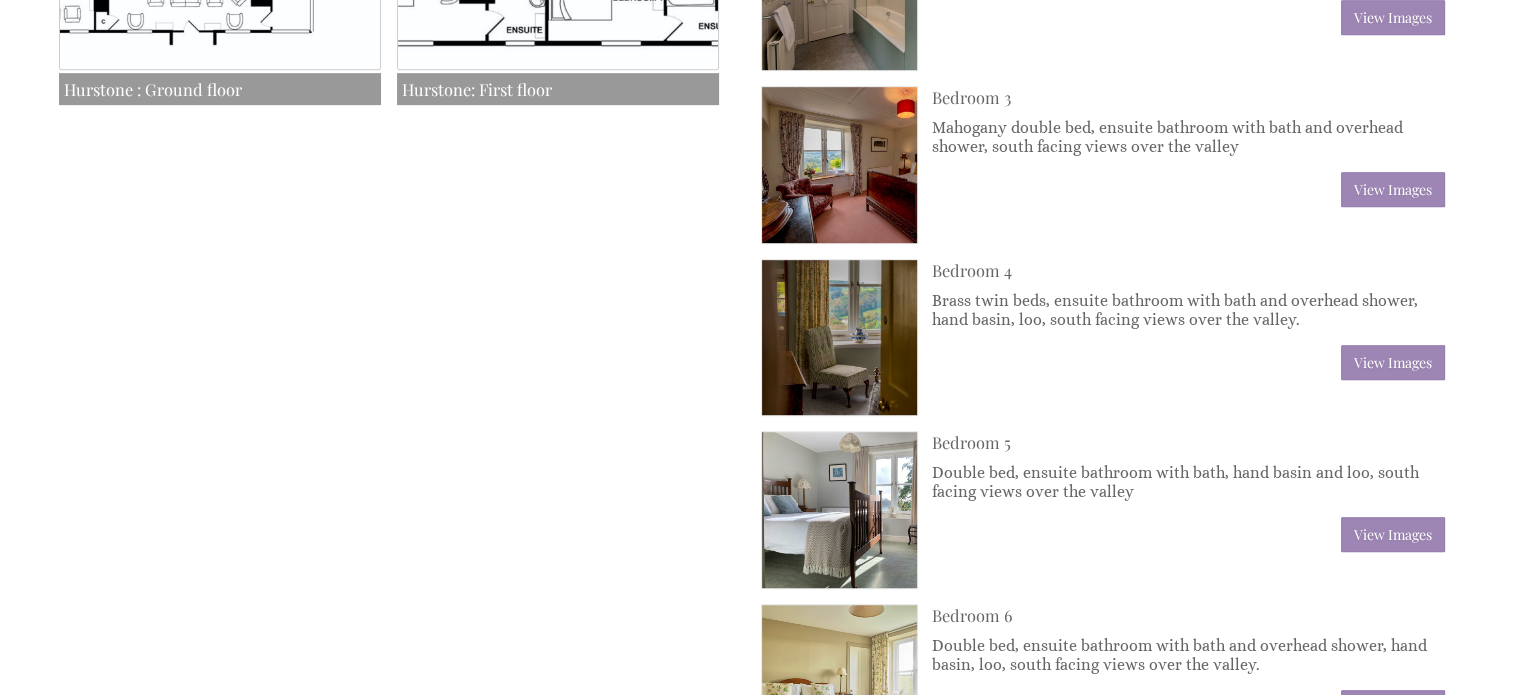 click at bounding box center (558, -91) 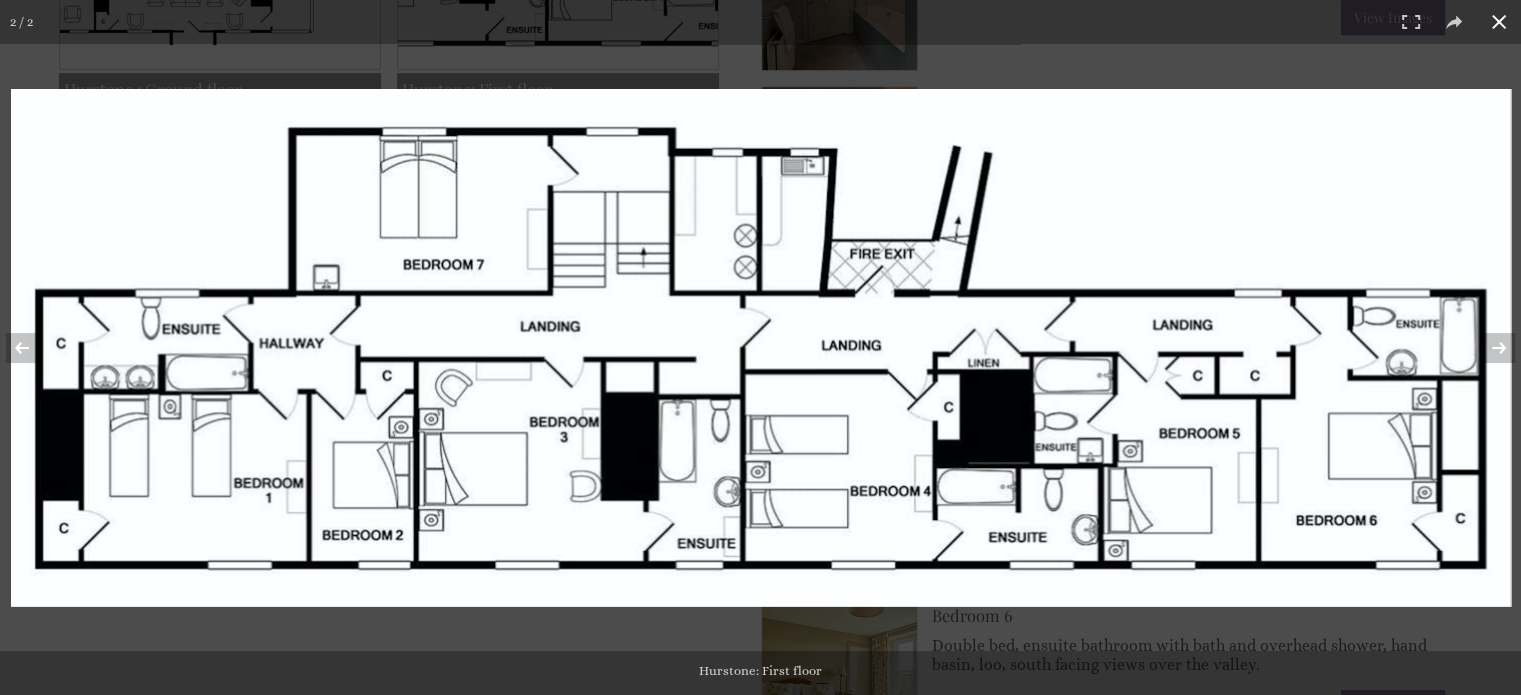 click at bounding box center [1499, 22] 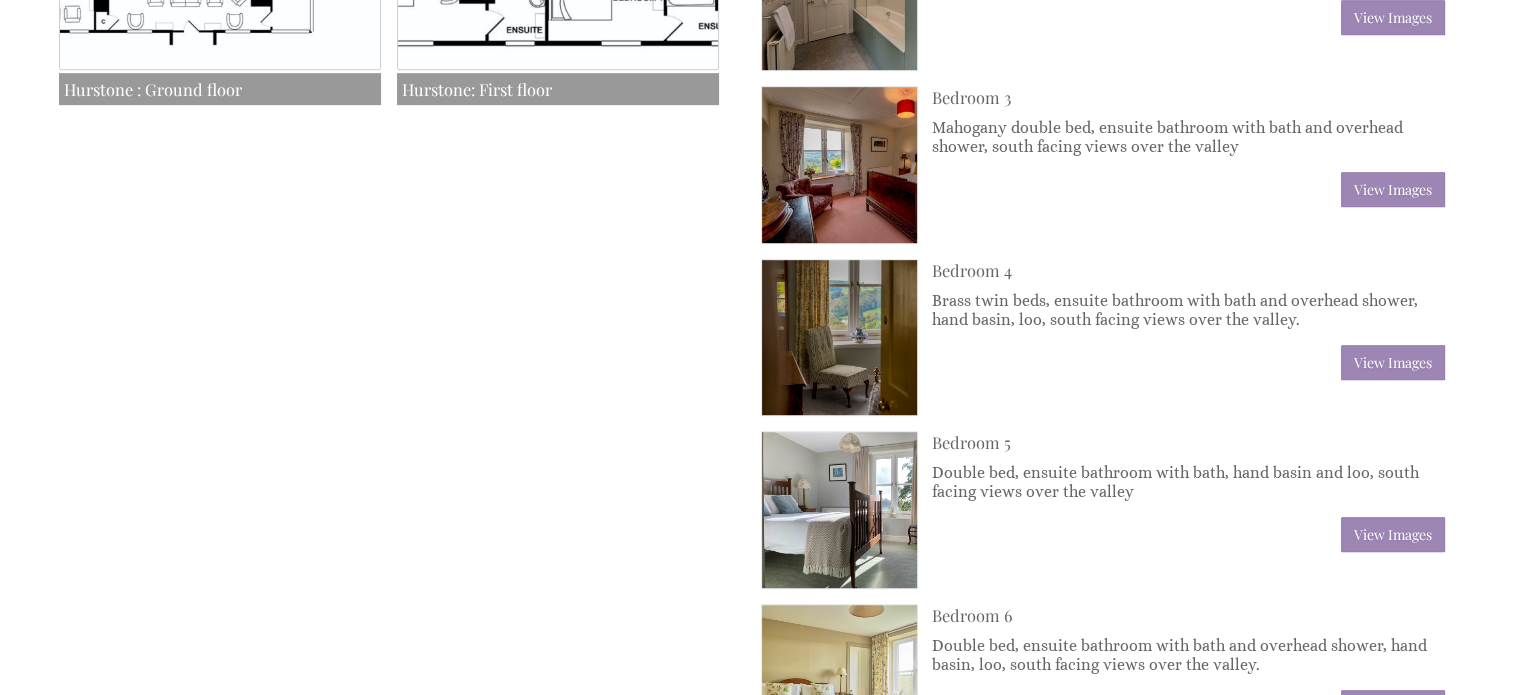 click on "Double bed, ensuite bathroom with bath, hand basin and loo, south facing views over the valley" at bounding box center (1188, 482) 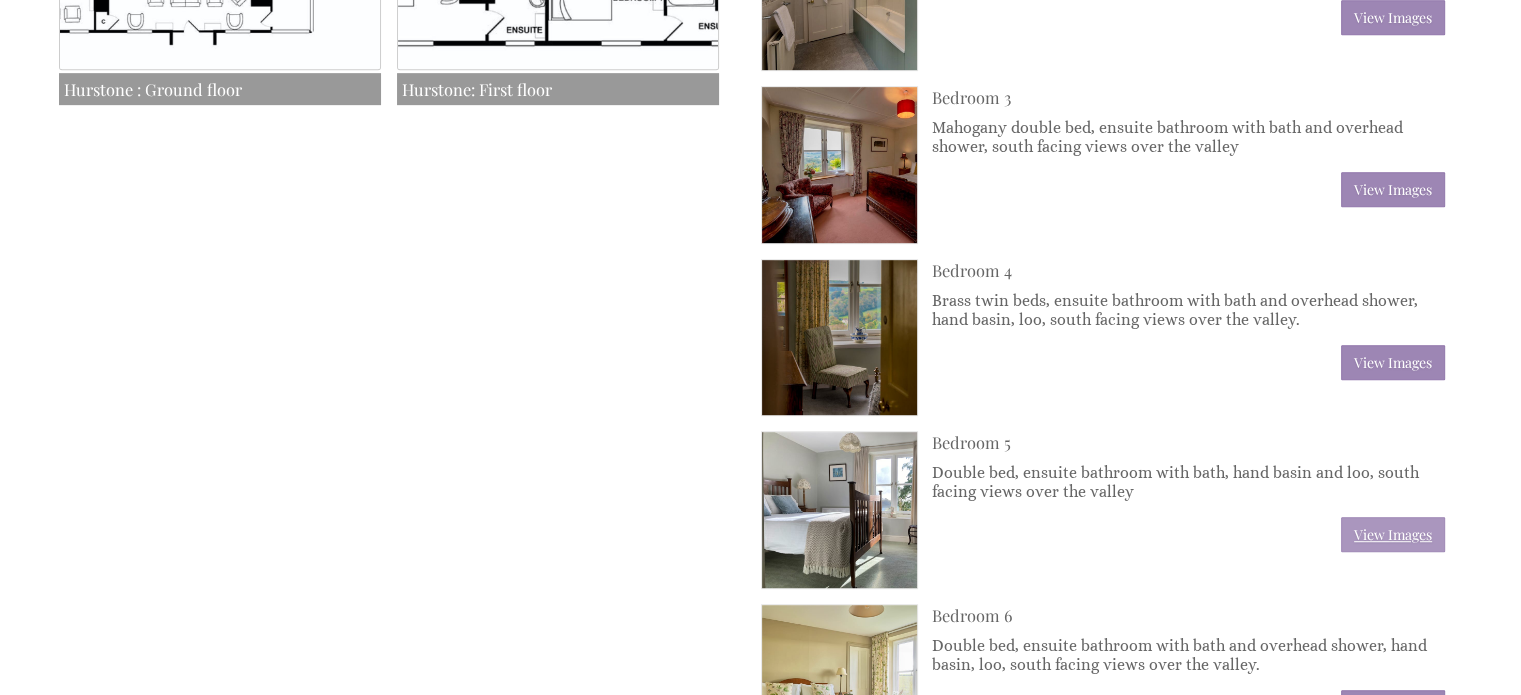 click on "View Images" at bounding box center [1393, 534] 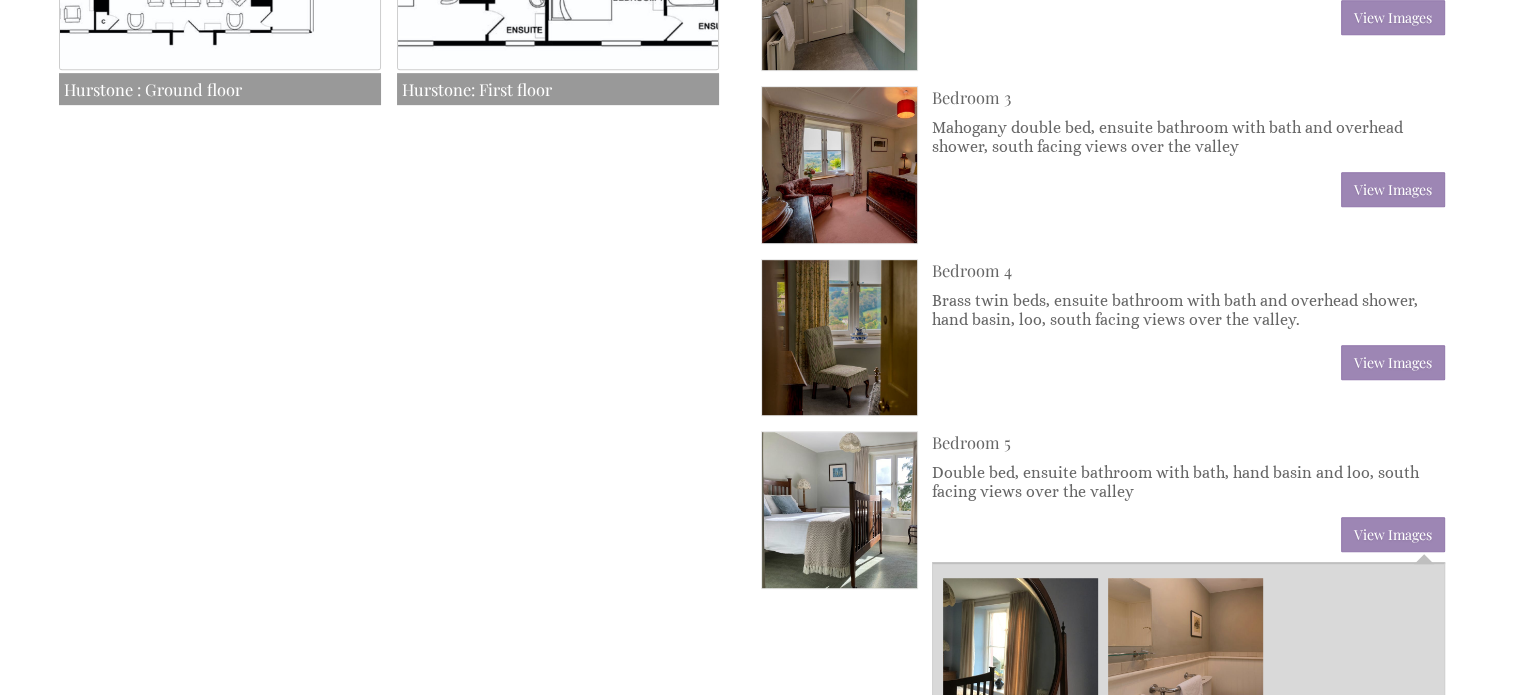 click at bounding box center [1020, 655] 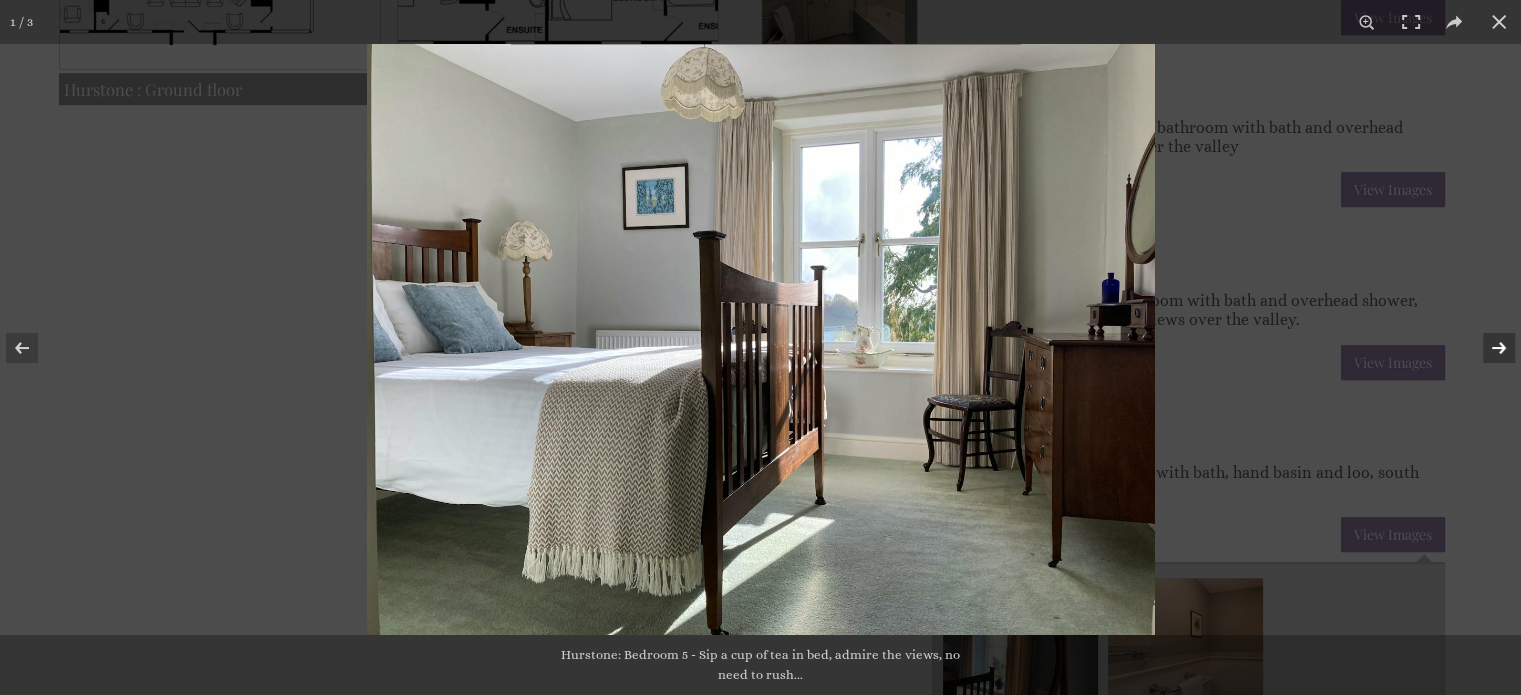 click at bounding box center [1486, 348] 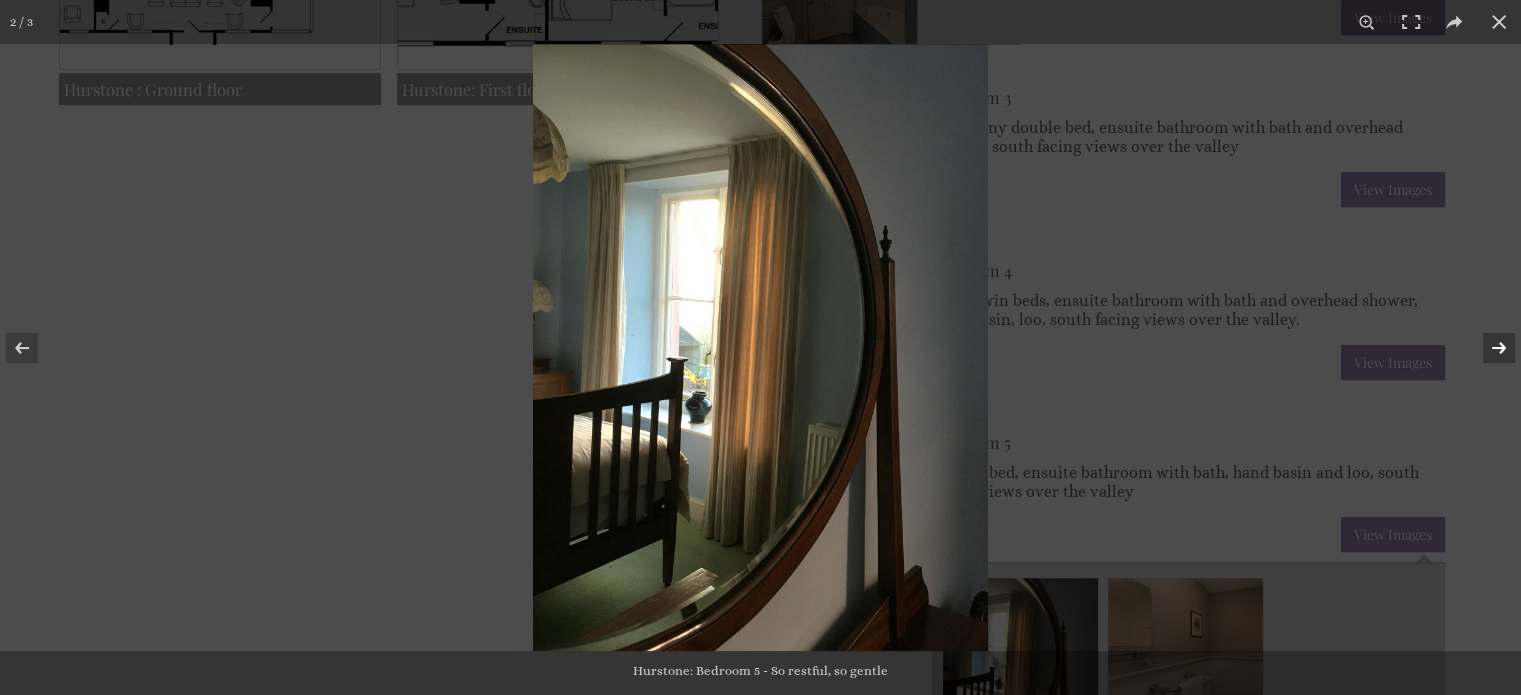 scroll, scrollTop: 1622, scrollLeft: 0, axis: vertical 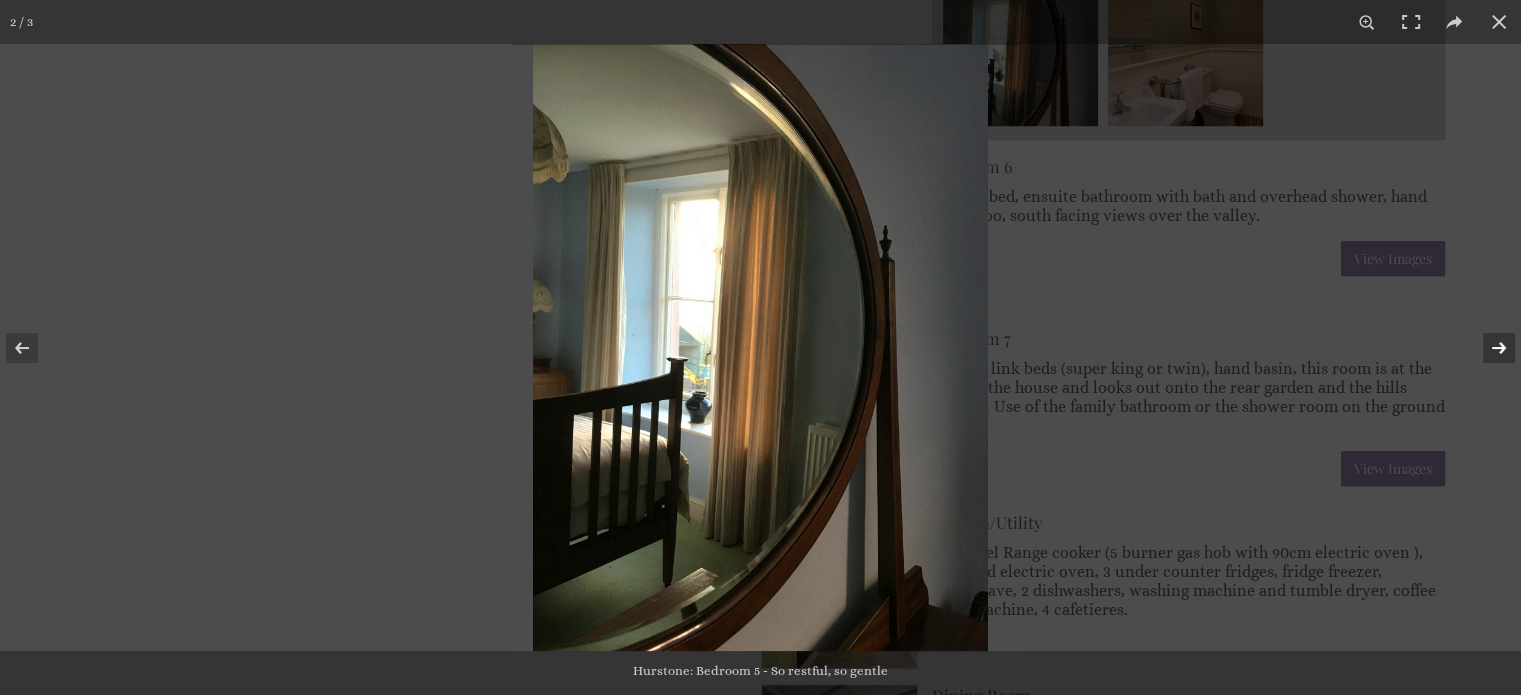 click at bounding box center [1486, 348] 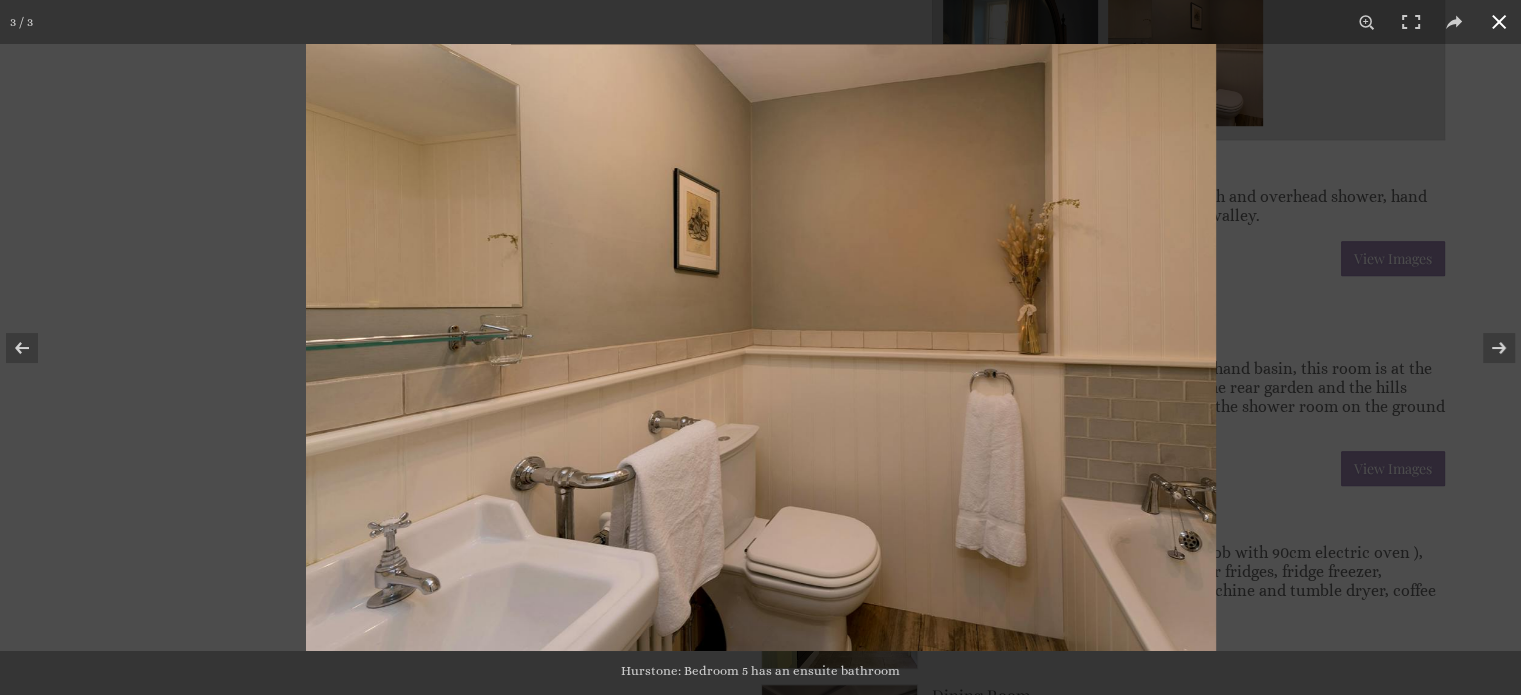 click at bounding box center [1499, 22] 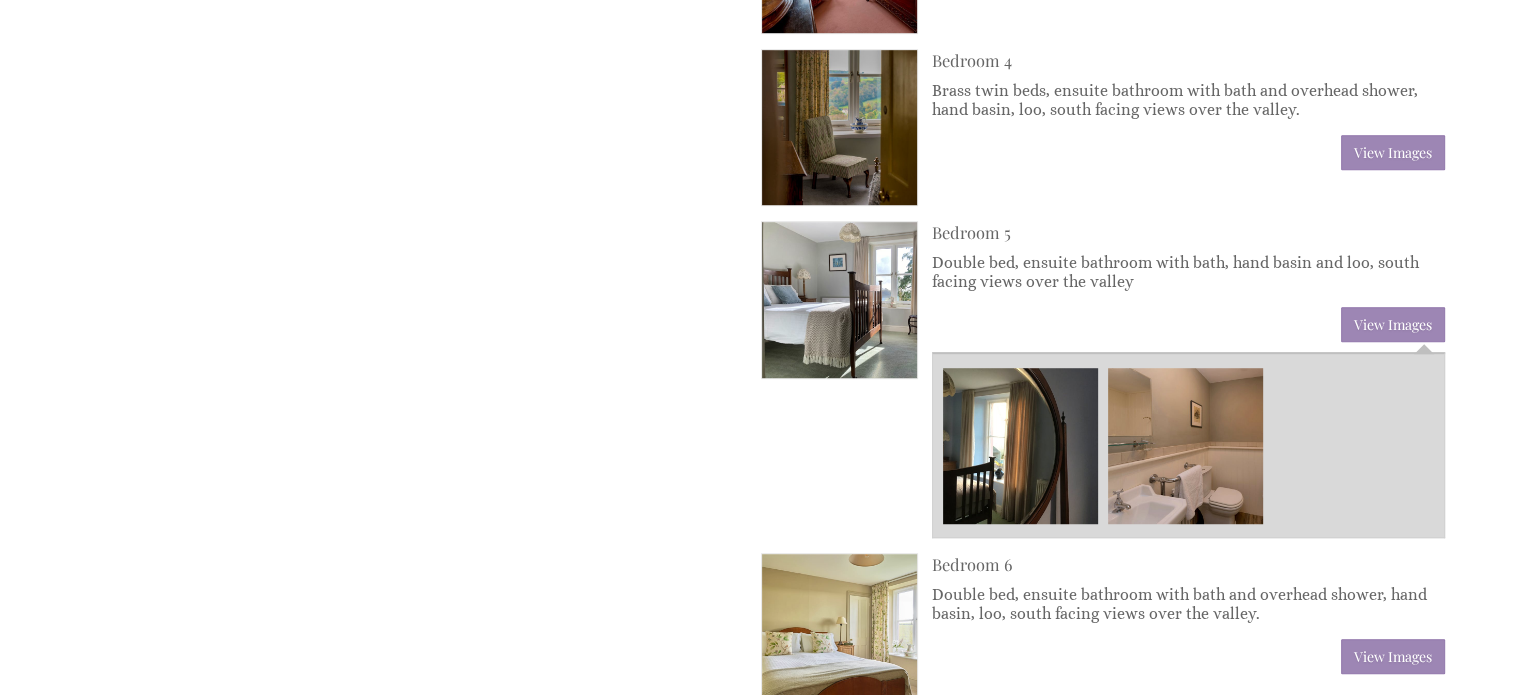 scroll, scrollTop: 1183, scrollLeft: 0, axis: vertical 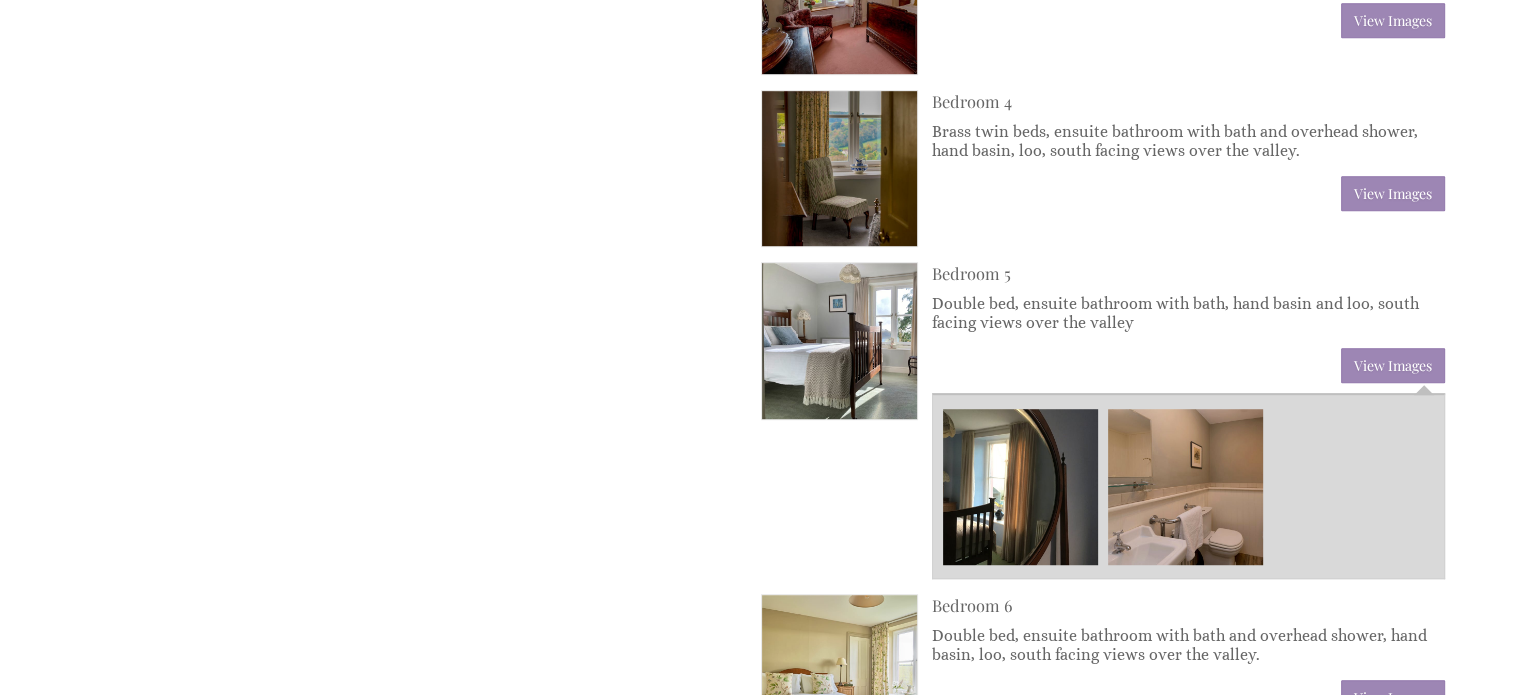 click on "View Images" at bounding box center [1393, 193] 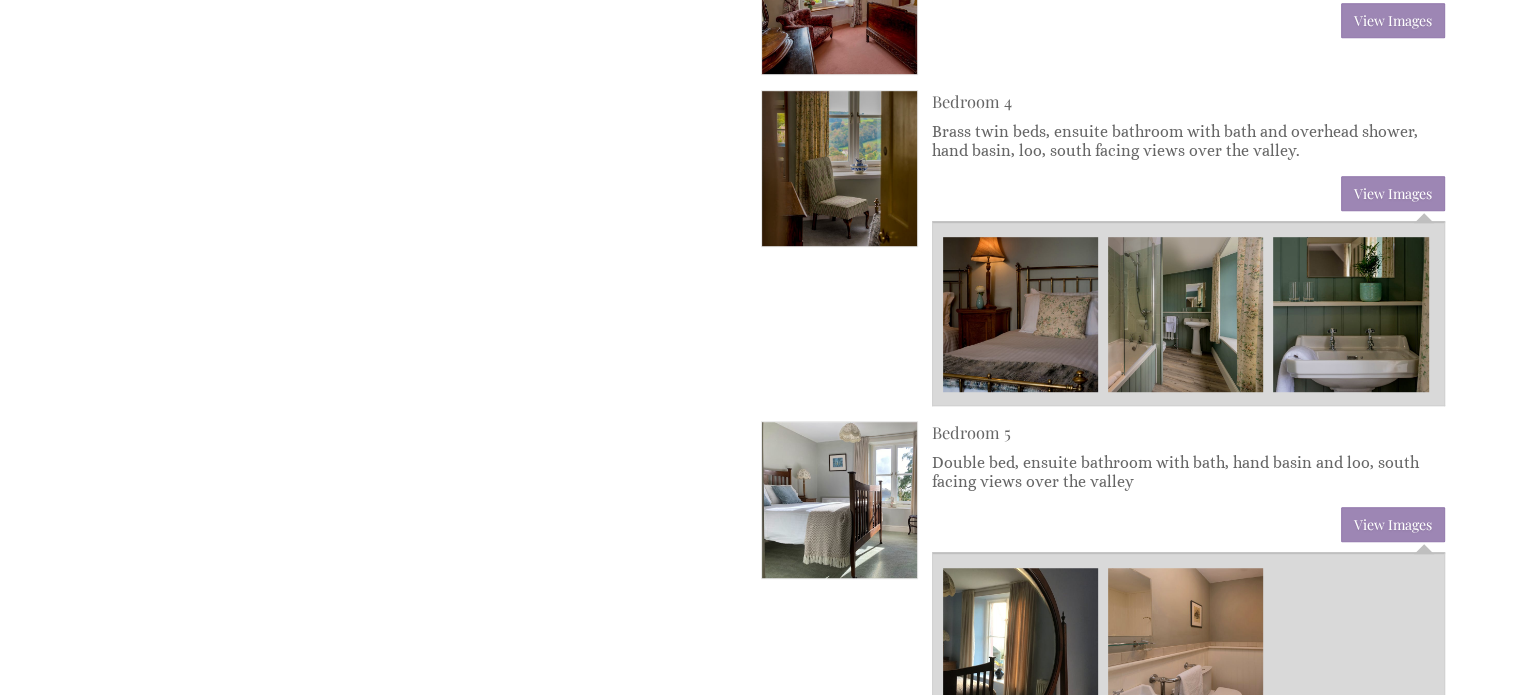 click at bounding box center (1350, 314) 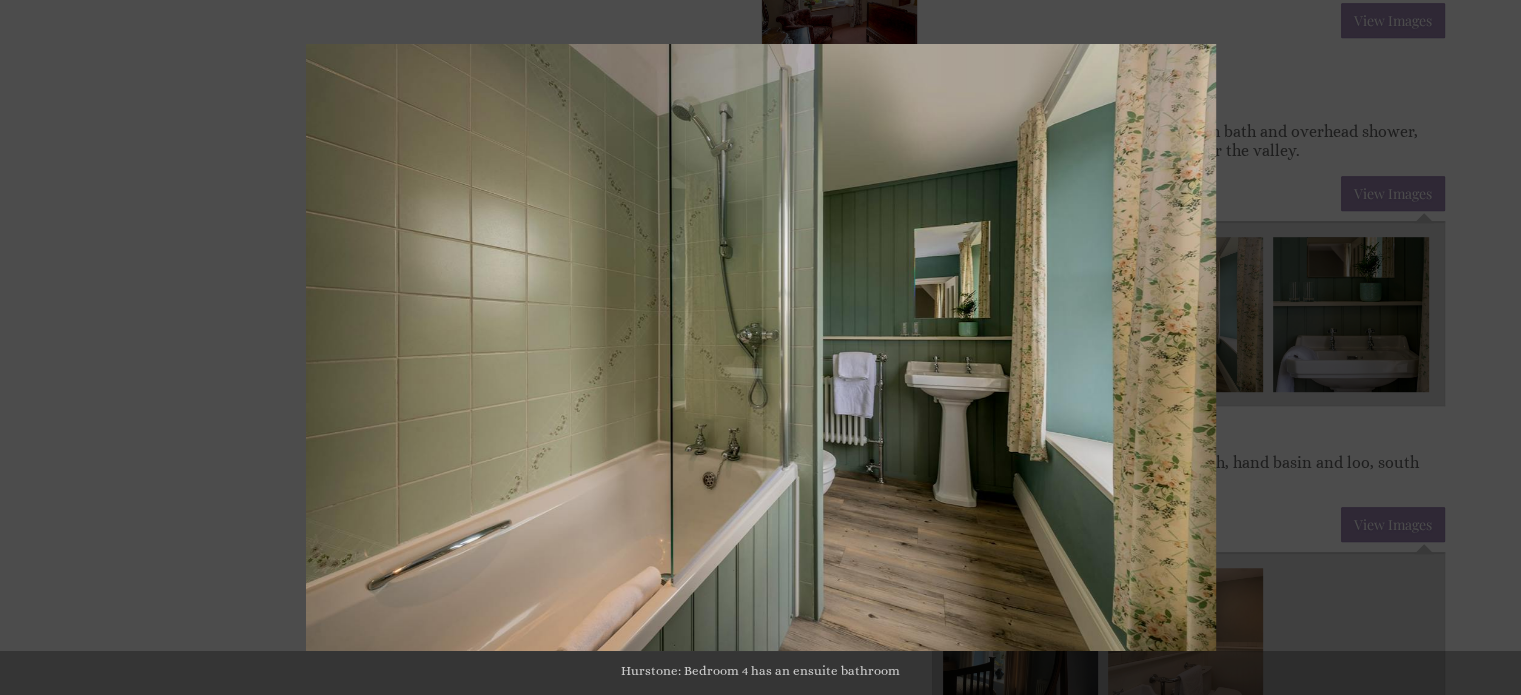 click at bounding box center (1455, 22) 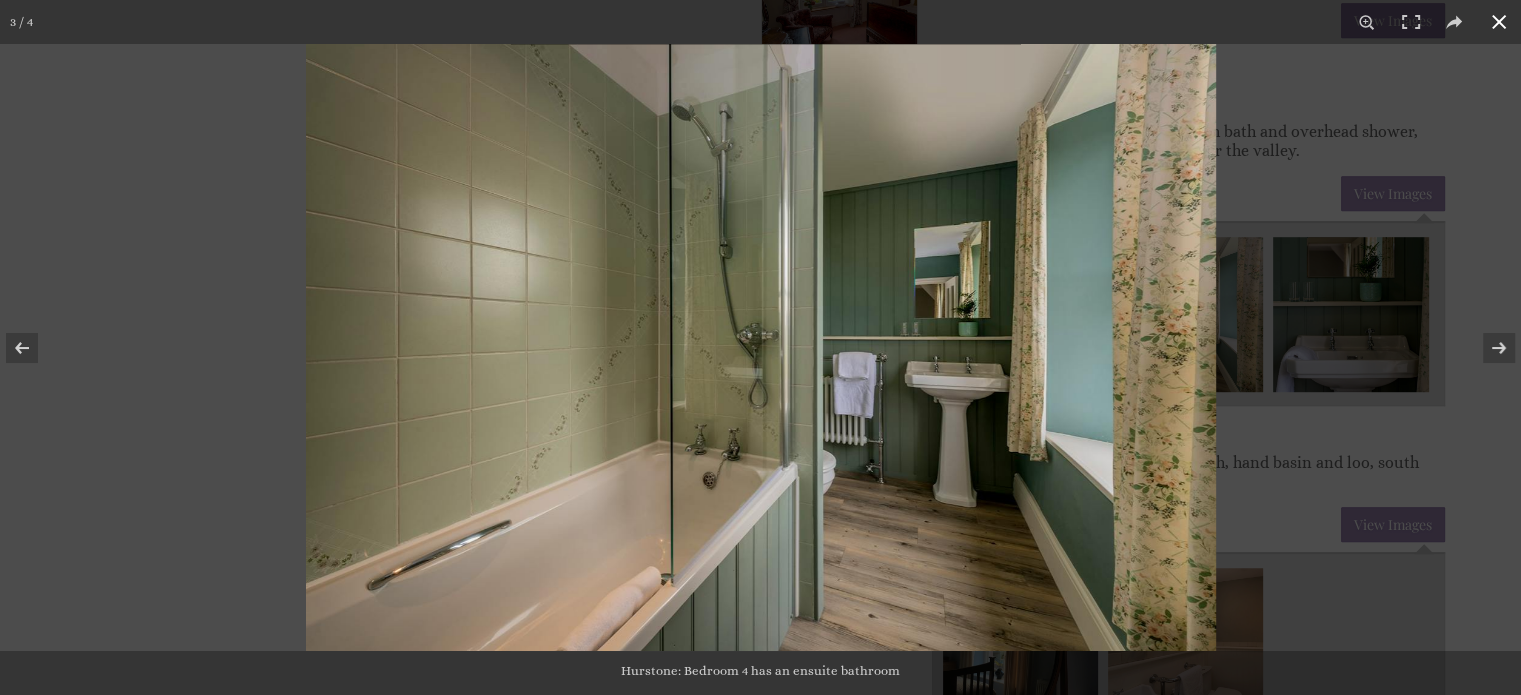 click at bounding box center [1499, 22] 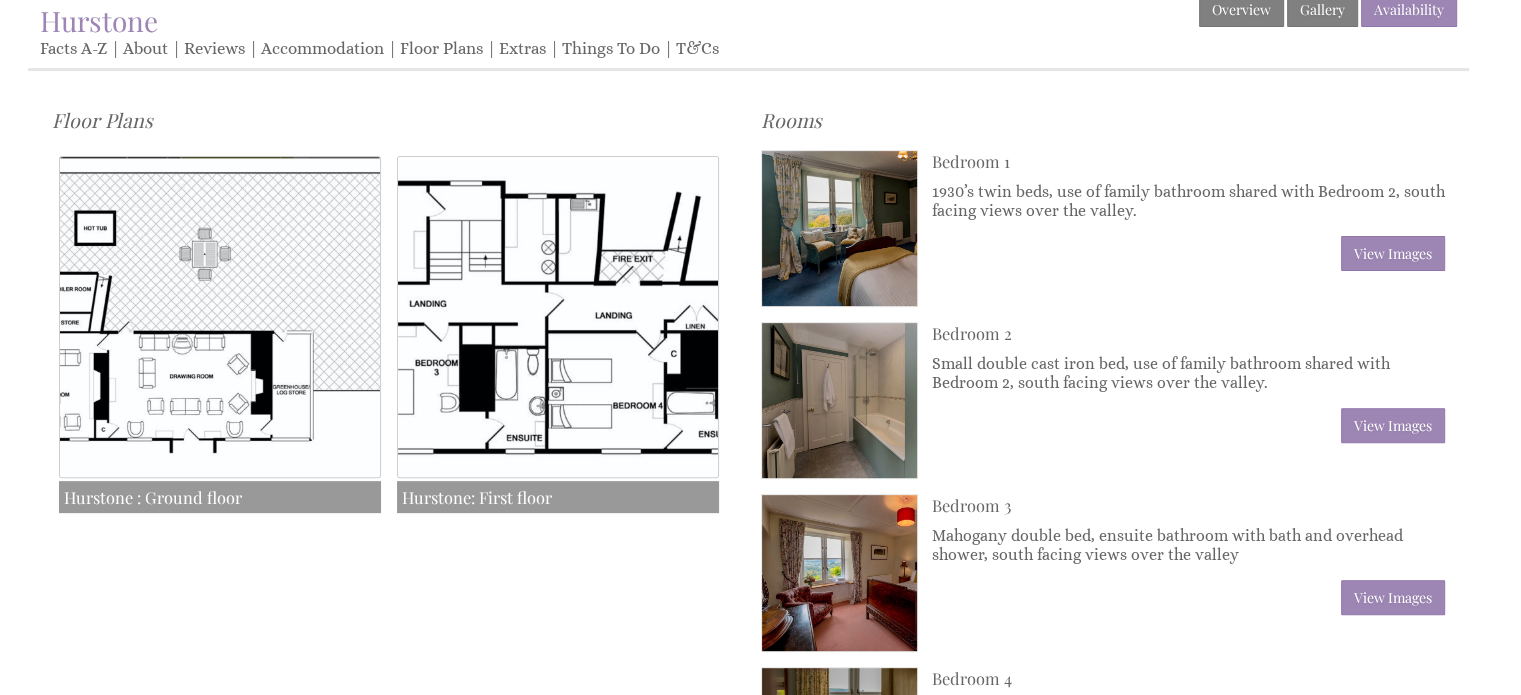 scroll, scrollTop: 607, scrollLeft: 0, axis: vertical 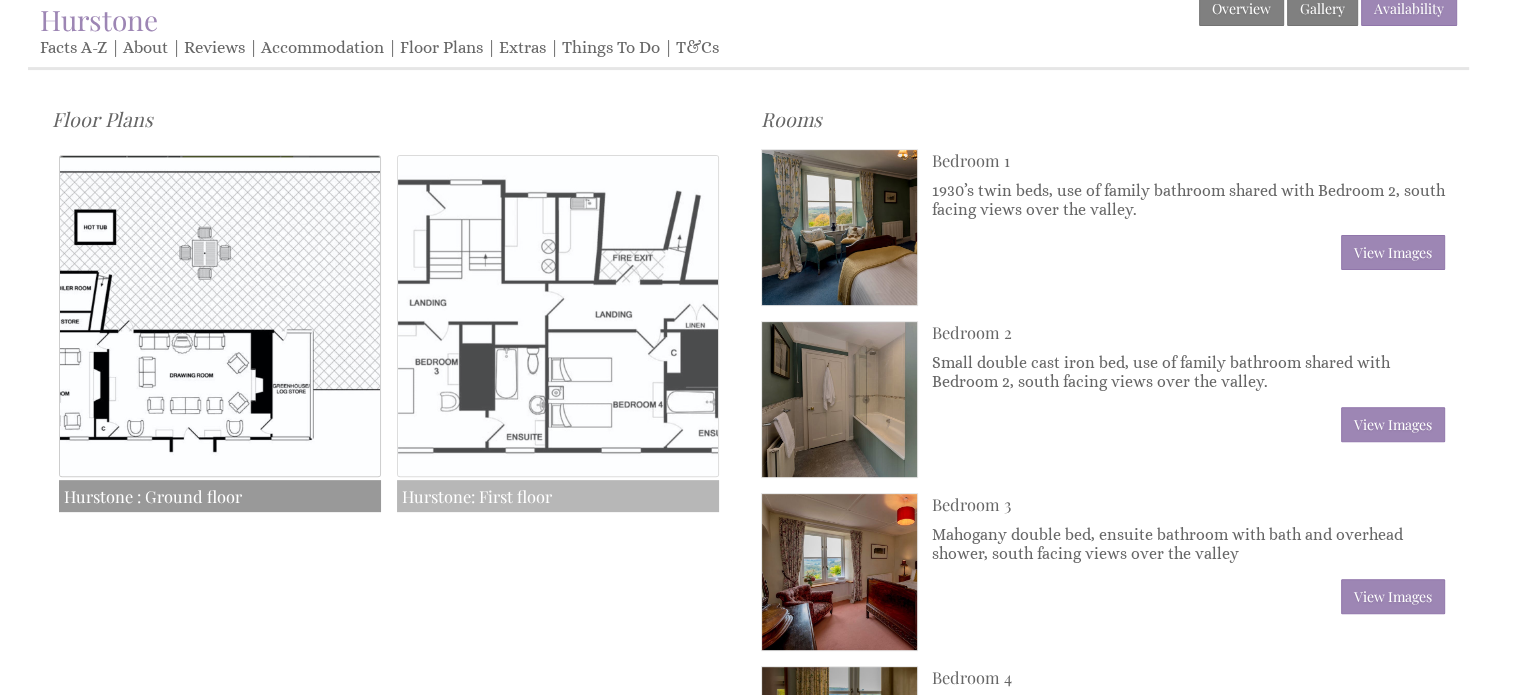 click at bounding box center (558, 316) 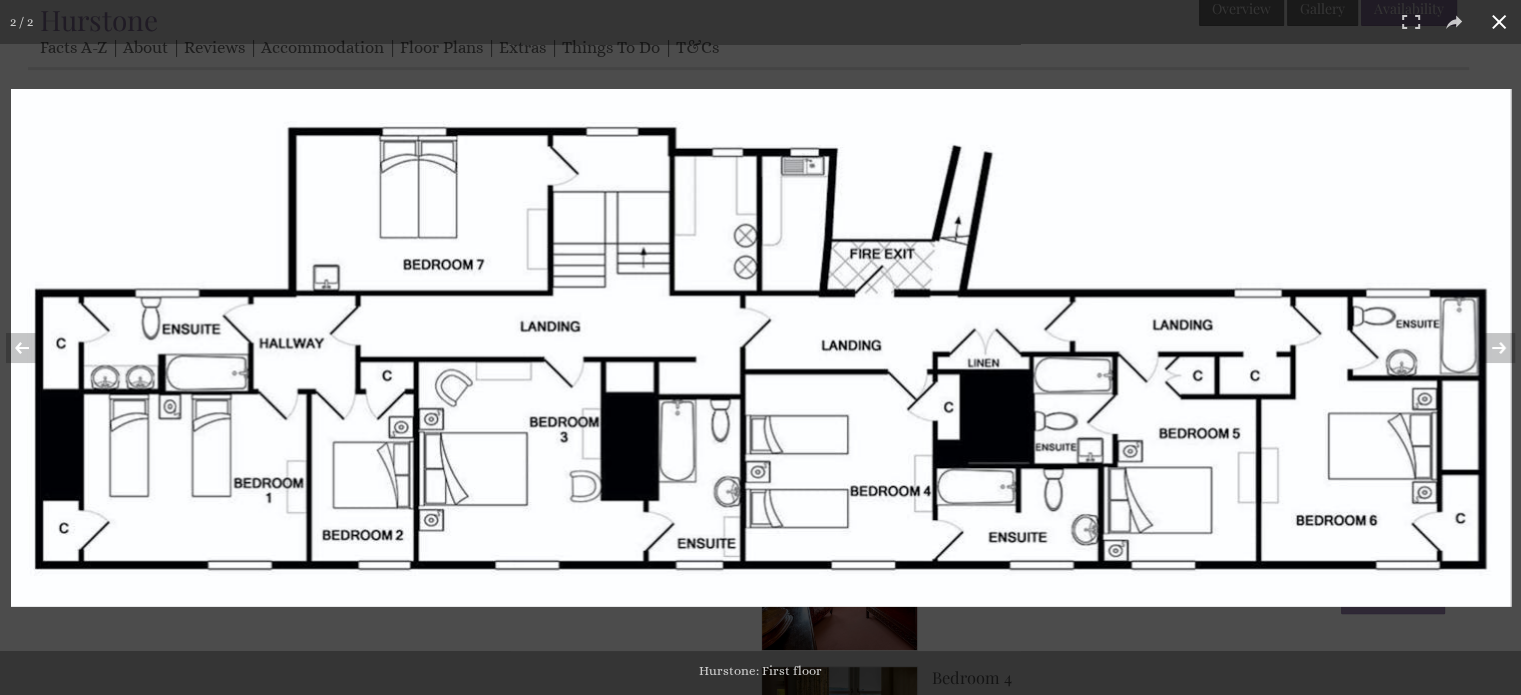 click at bounding box center (1499, 22) 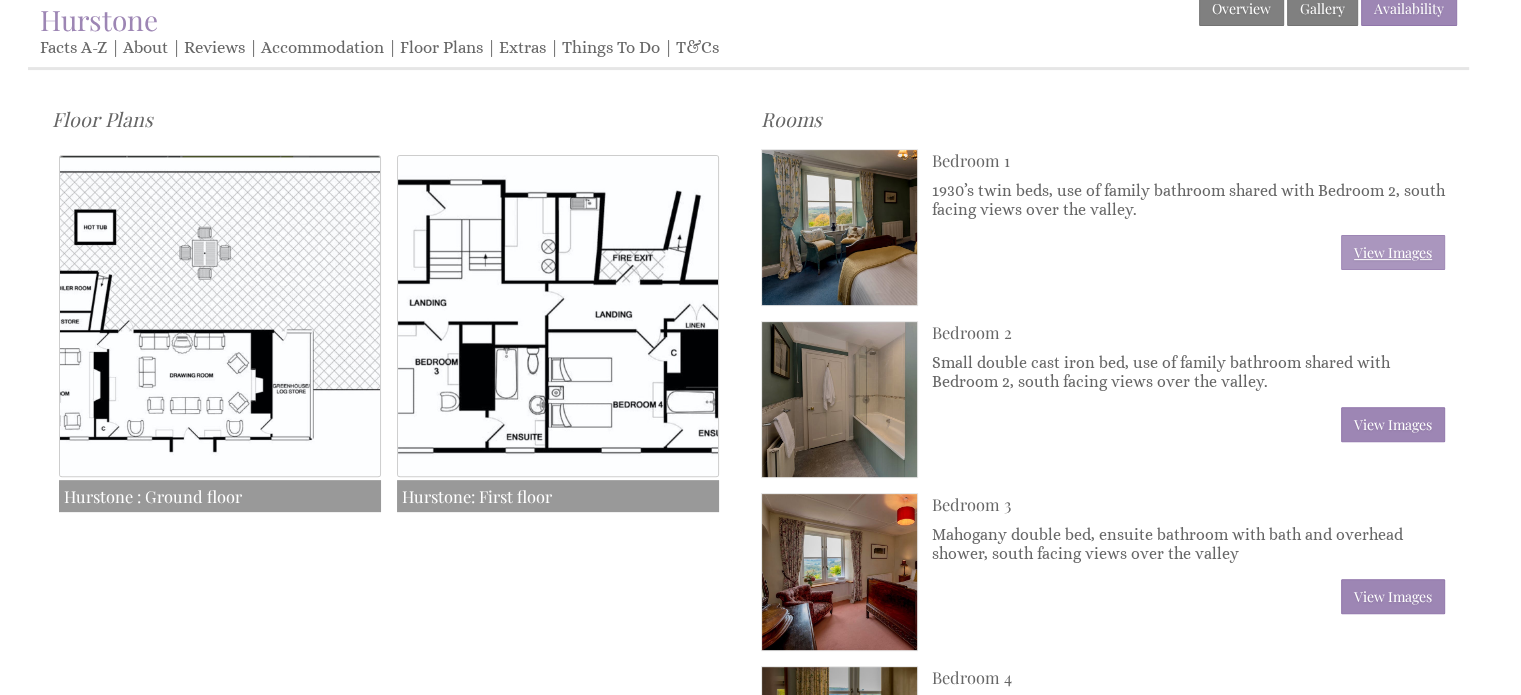 click on "View Images" at bounding box center [1393, 252] 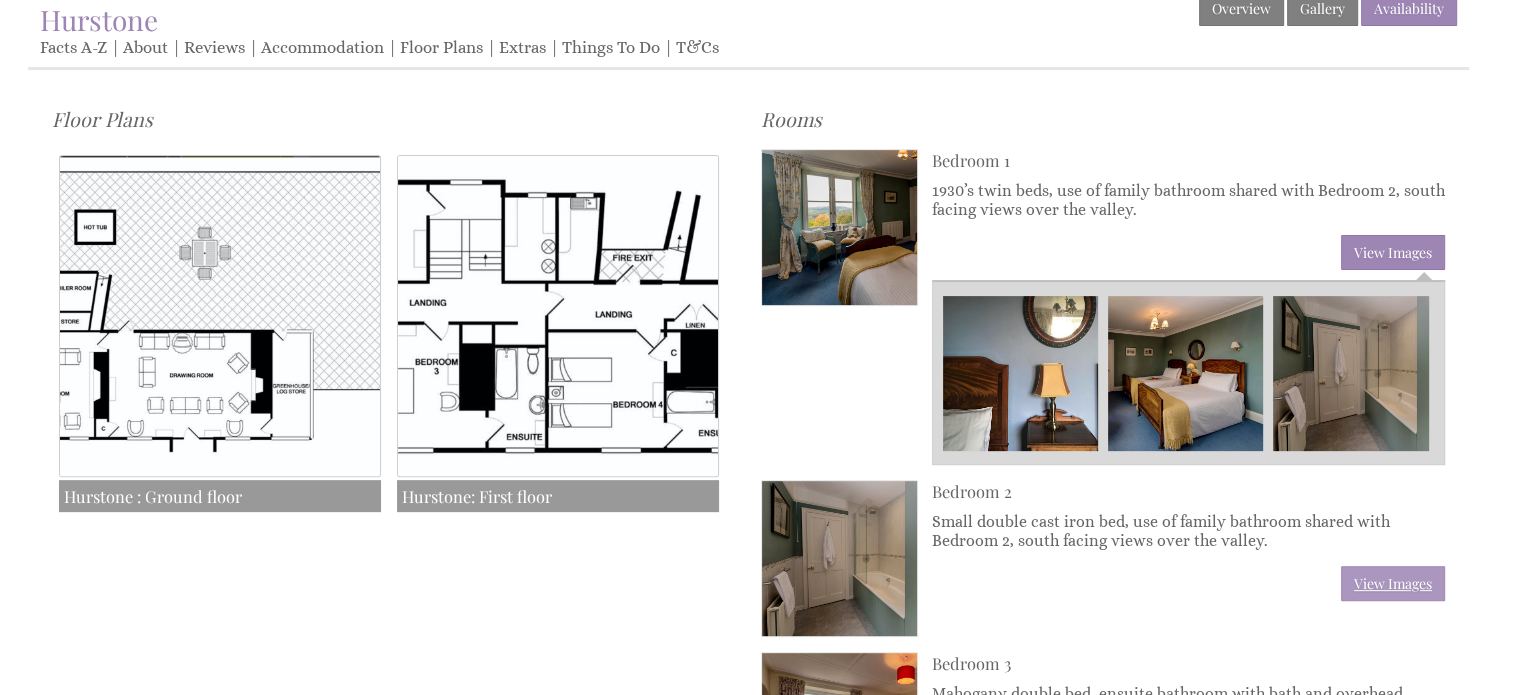 click on "View Images" at bounding box center (1393, 583) 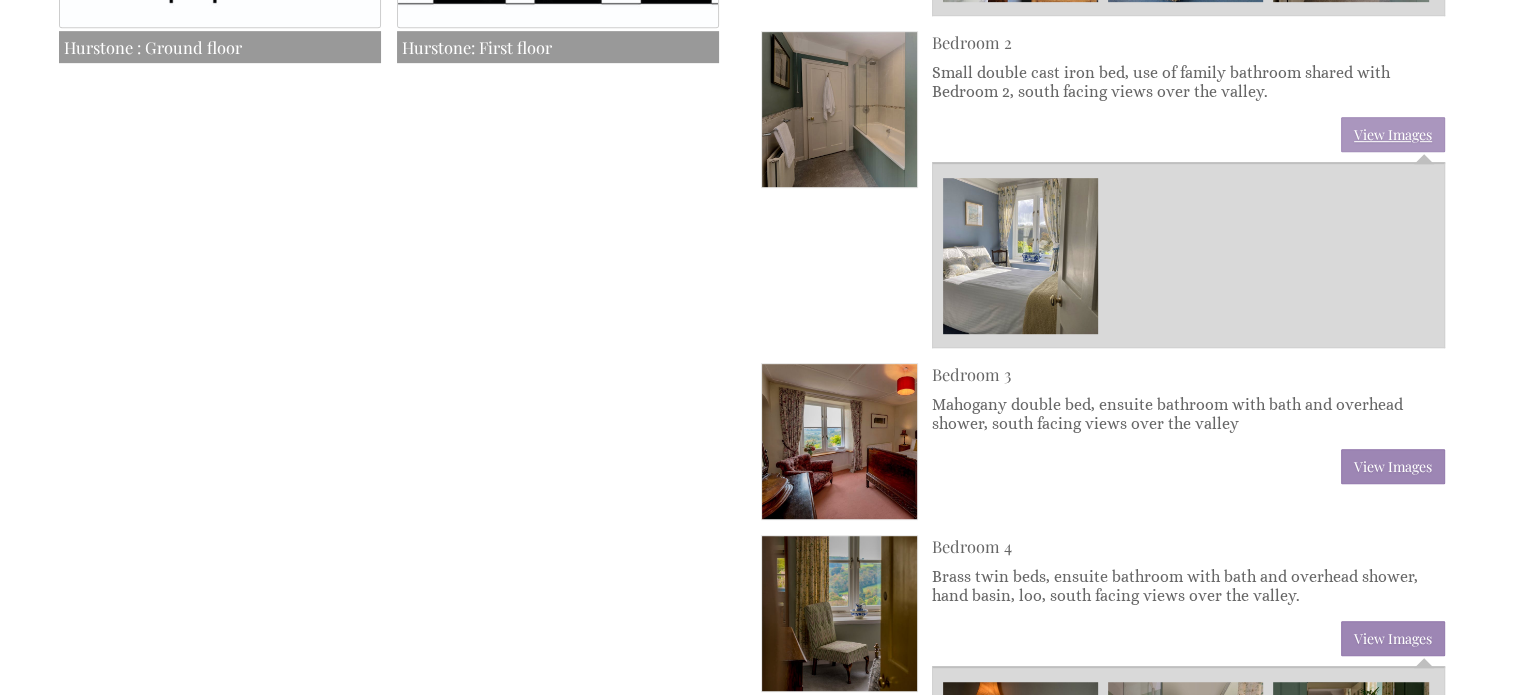 scroll, scrollTop: 1058, scrollLeft: 0, axis: vertical 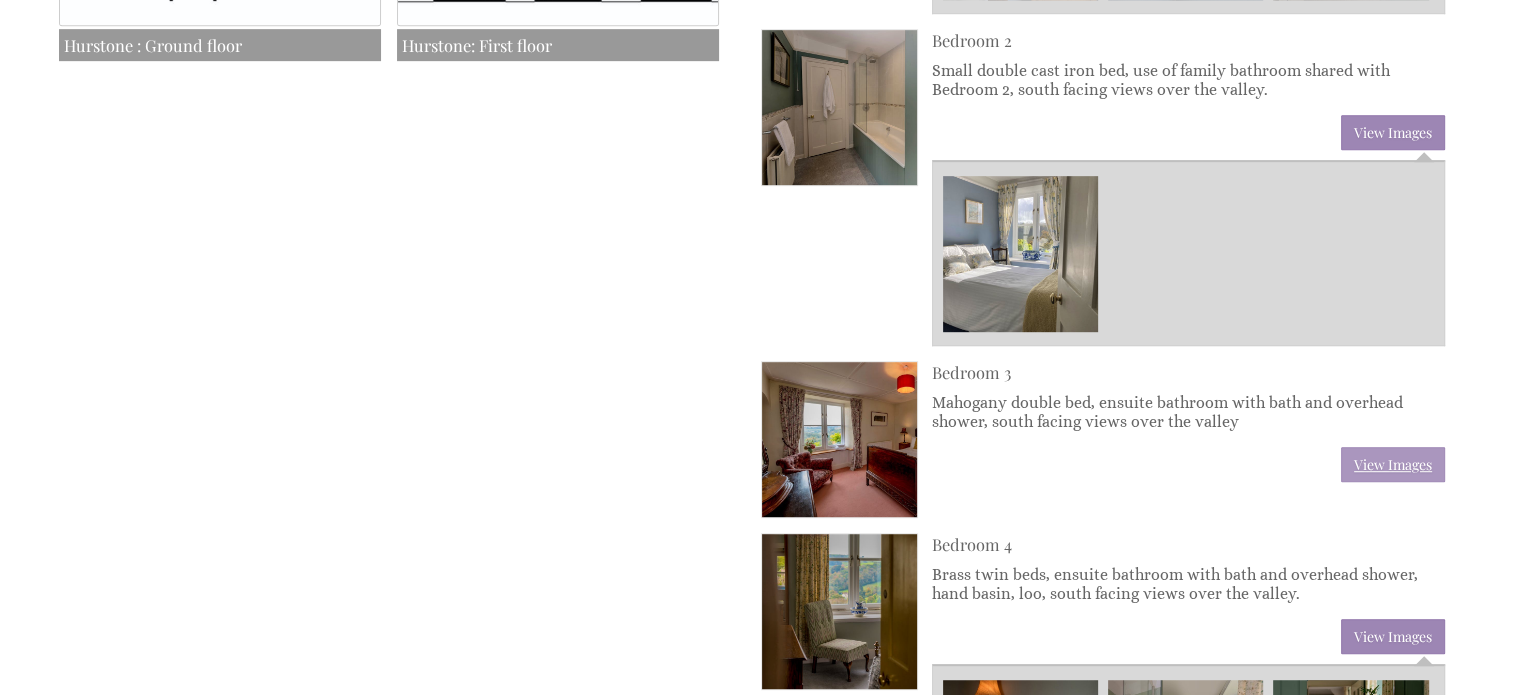click on "View Images" at bounding box center [1393, 464] 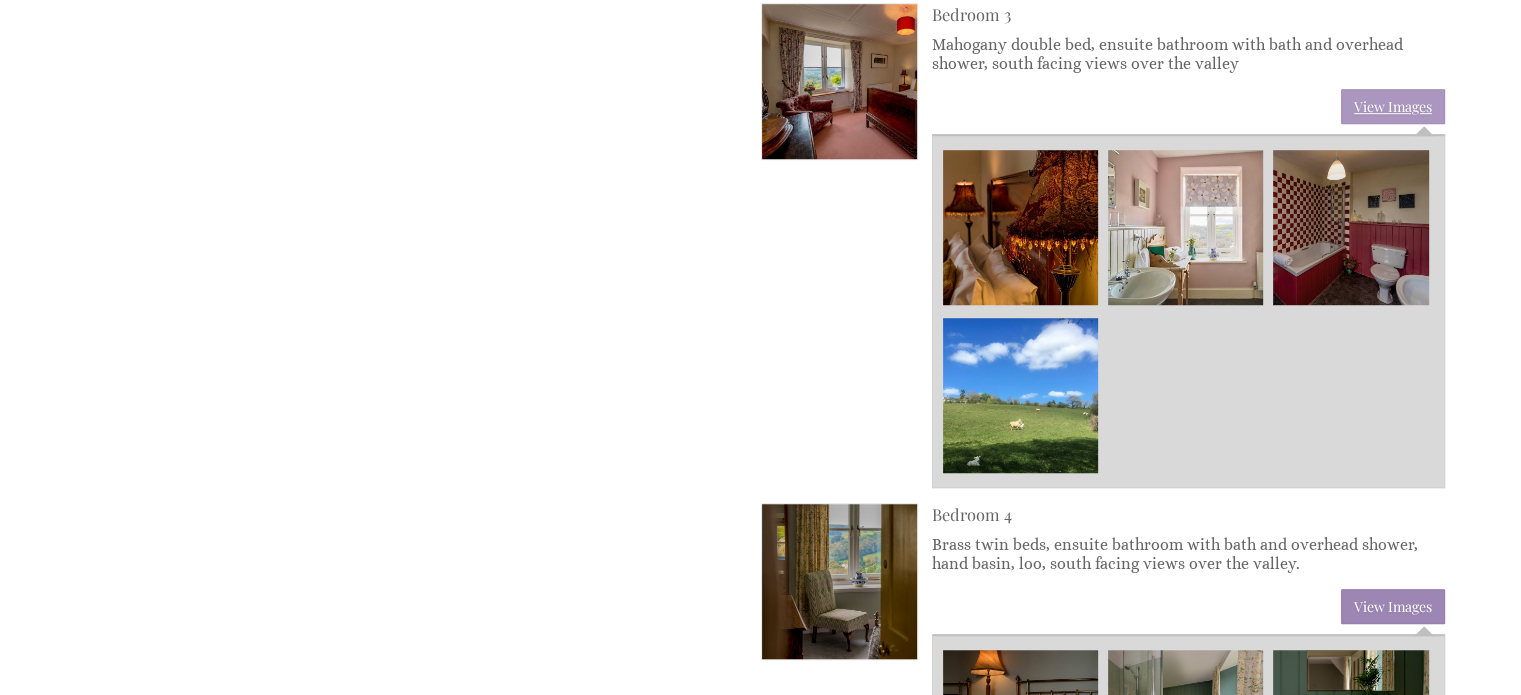 scroll, scrollTop: 1426, scrollLeft: 0, axis: vertical 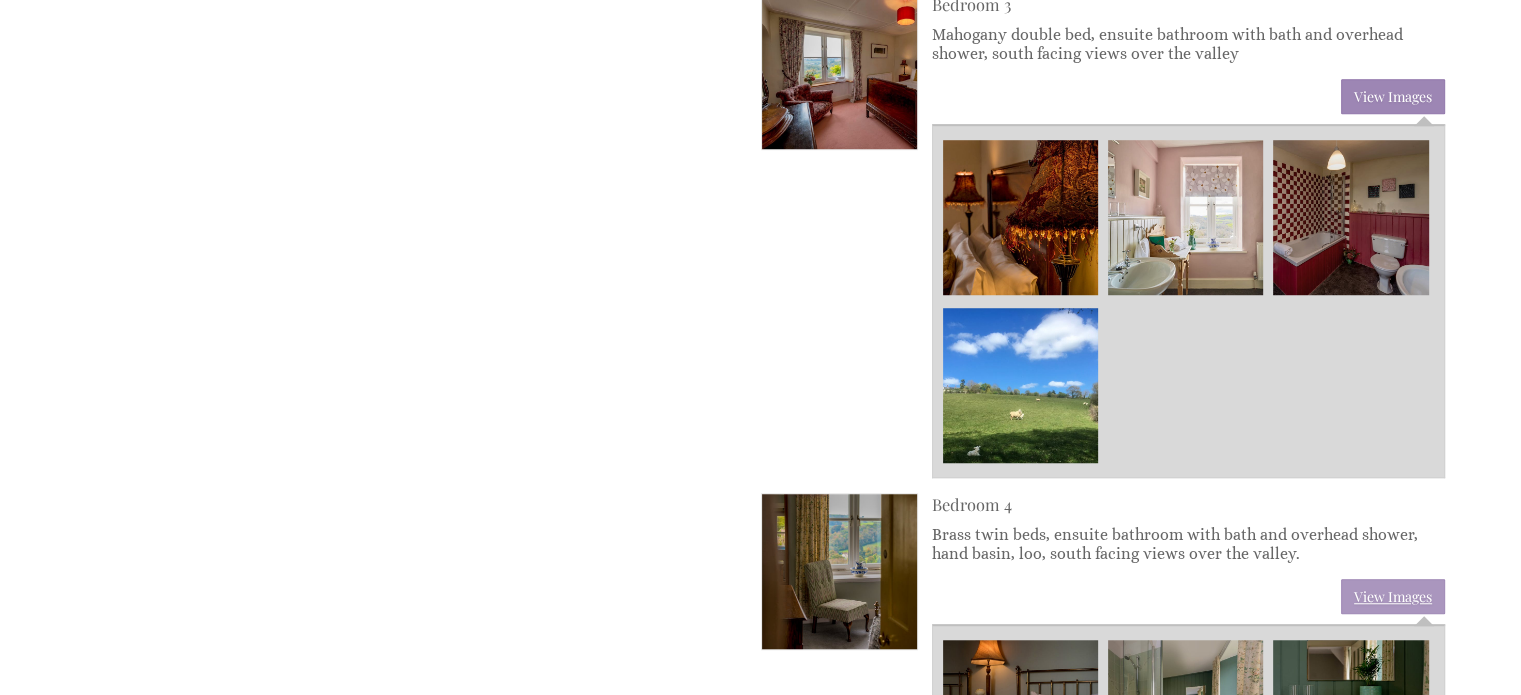 click on "View Images" at bounding box center (1393, 596) 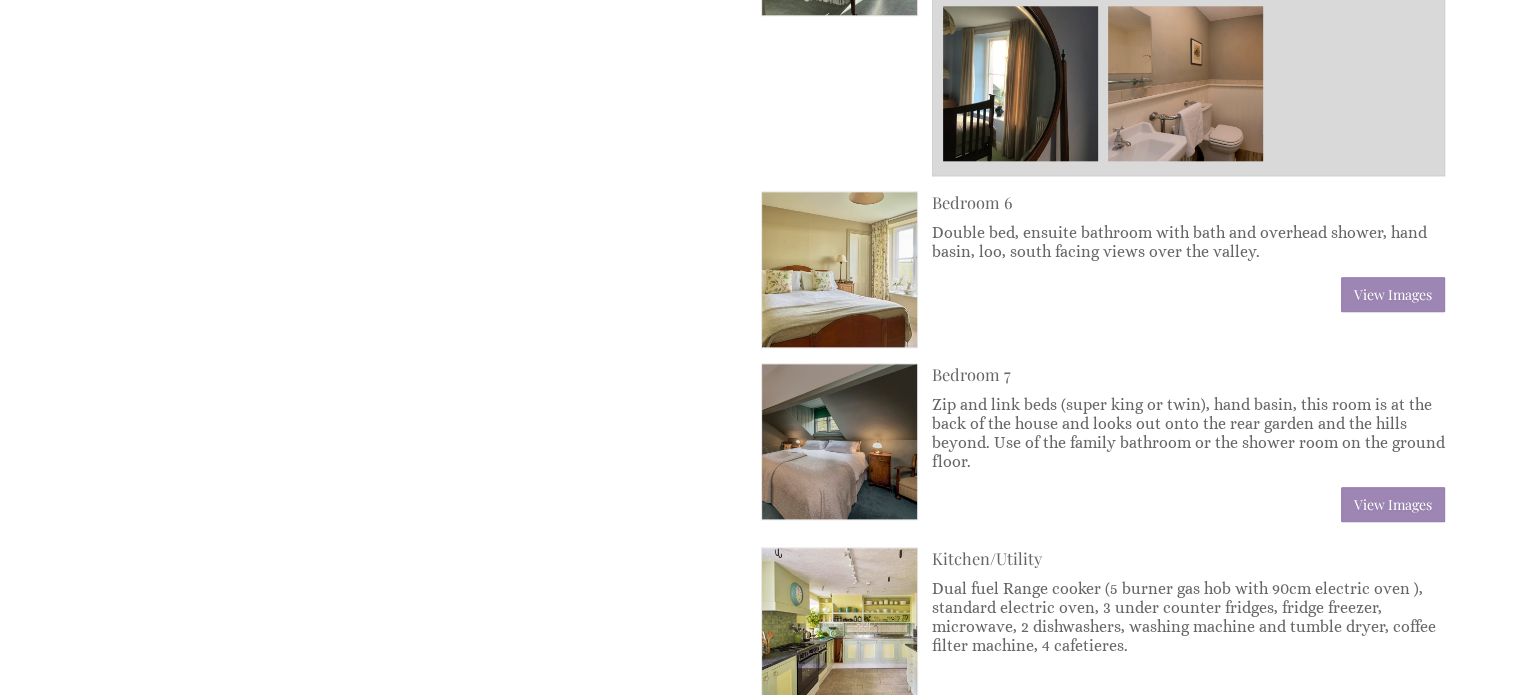 scroll, scrollTop: 2240, scrollLeft: 0, axis: vertical 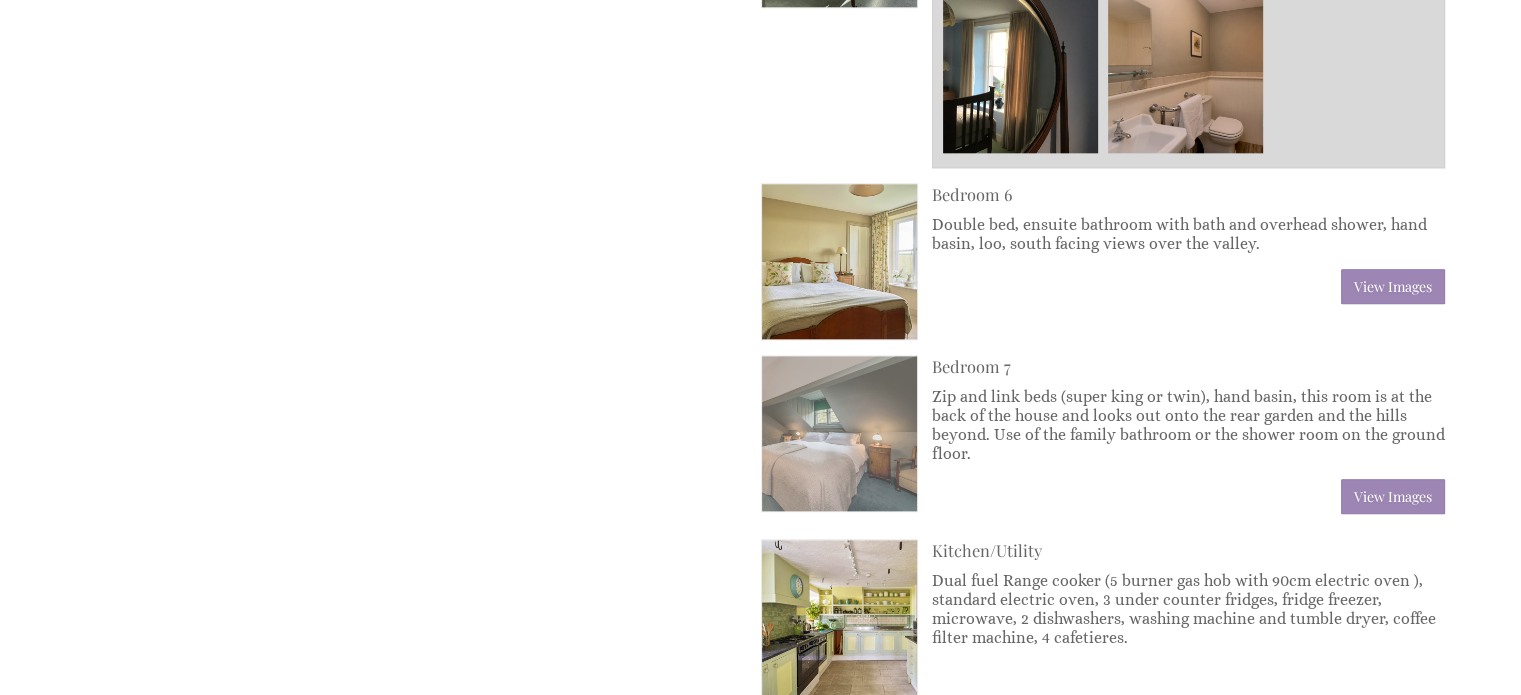 click at bounding box center (839, 433) 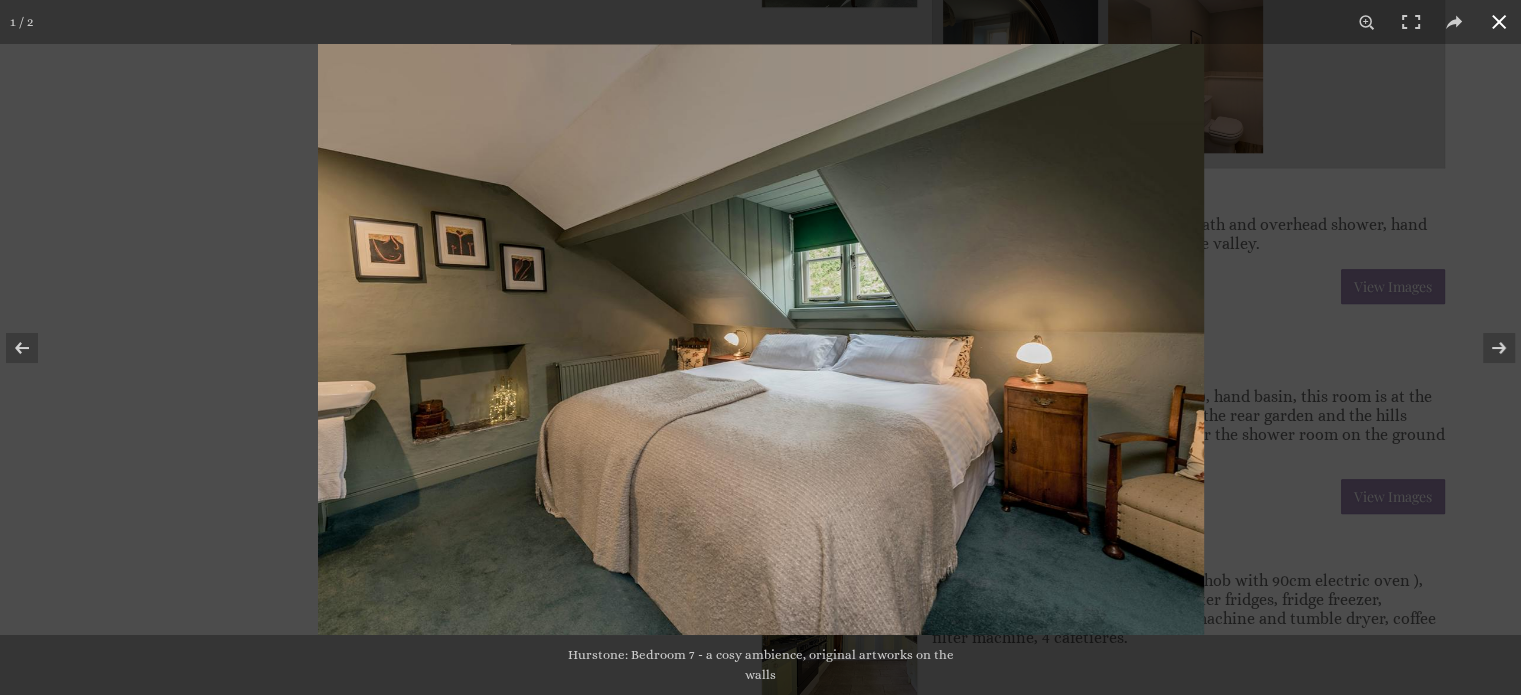 click at bounding box center [1499, 22] 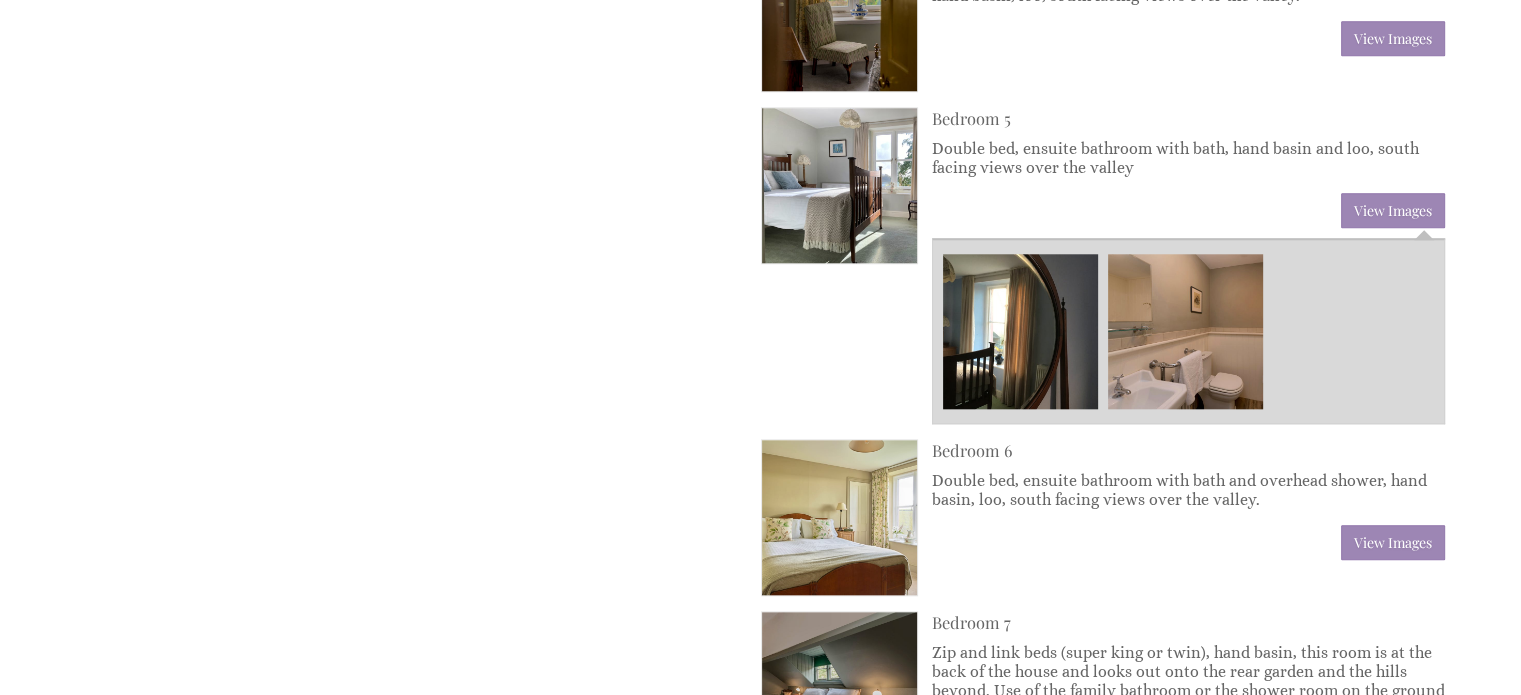 scroll, scrollTop: 1952, scrollLeft: 0, axis: vertical 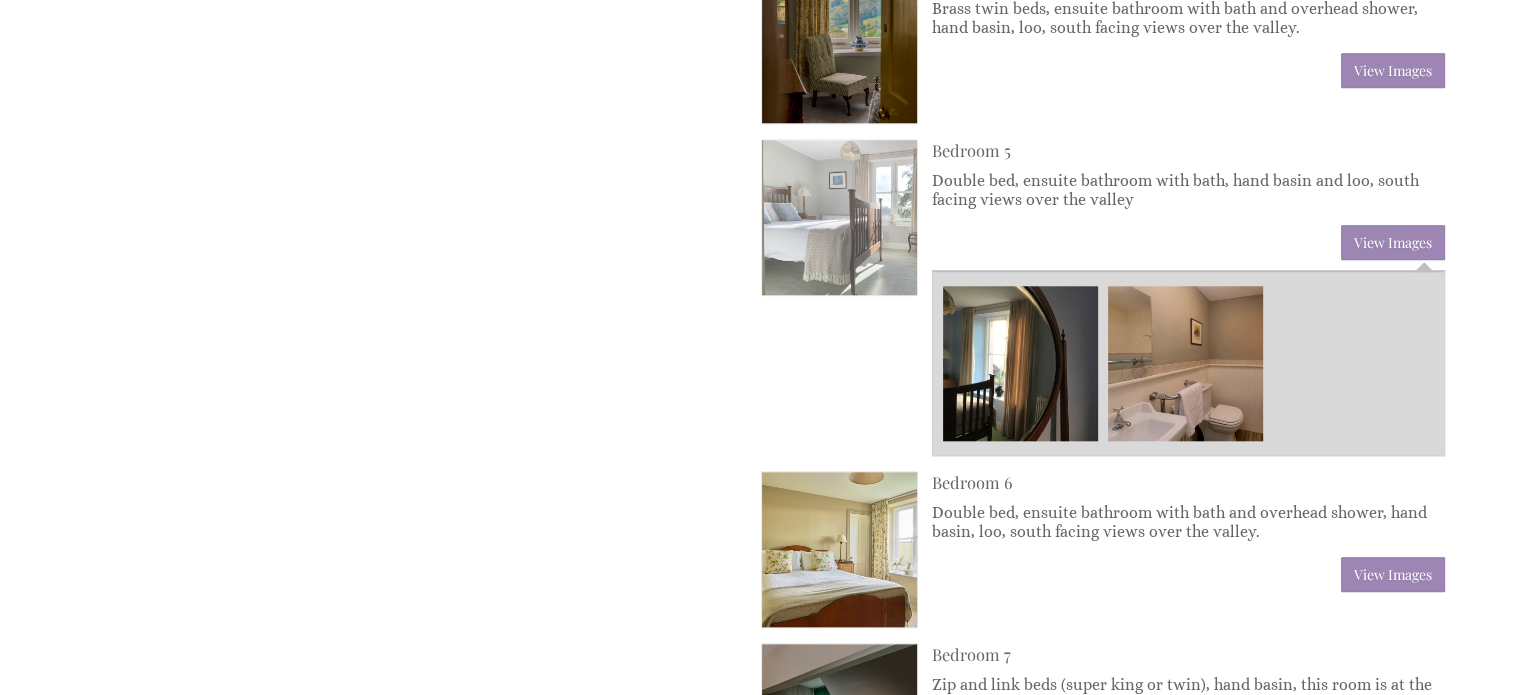 click at bounding box center [839, 217] 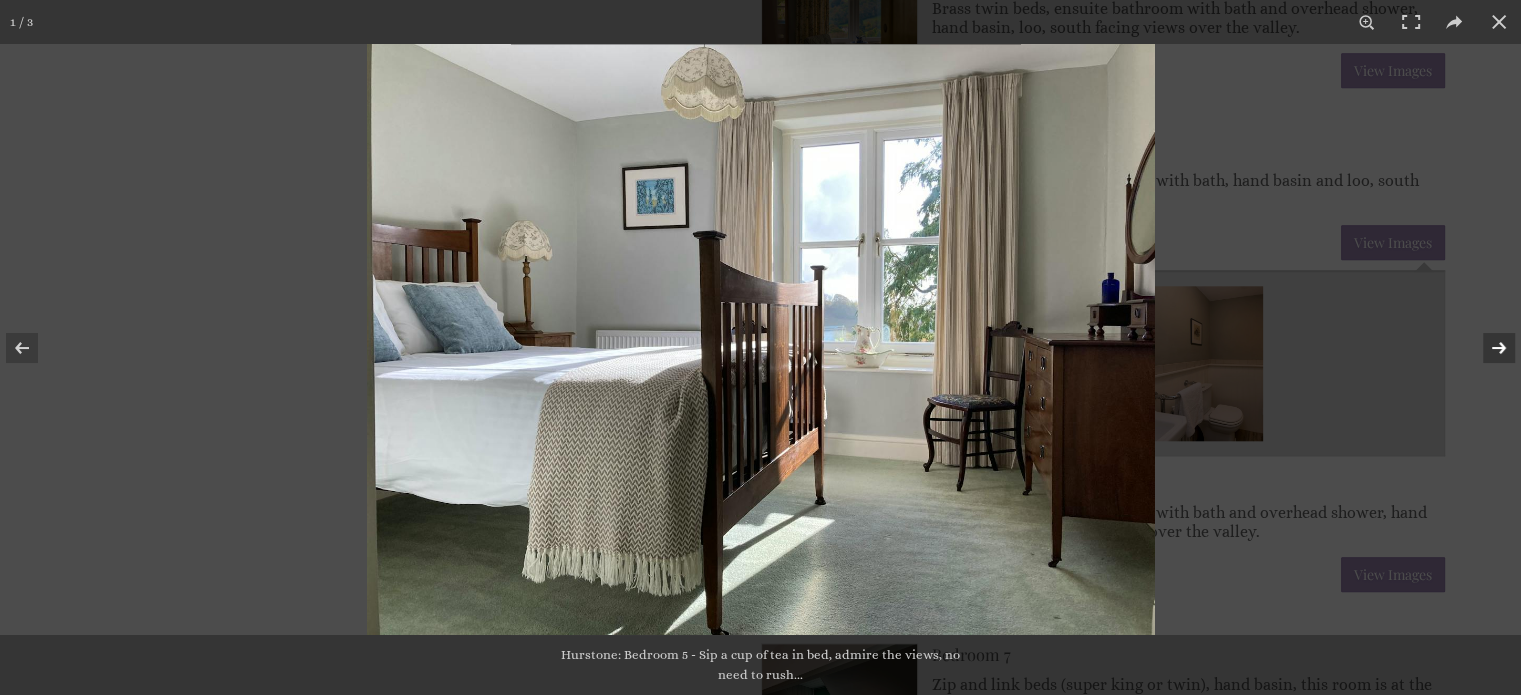 click at bounding box center (1486, 348) 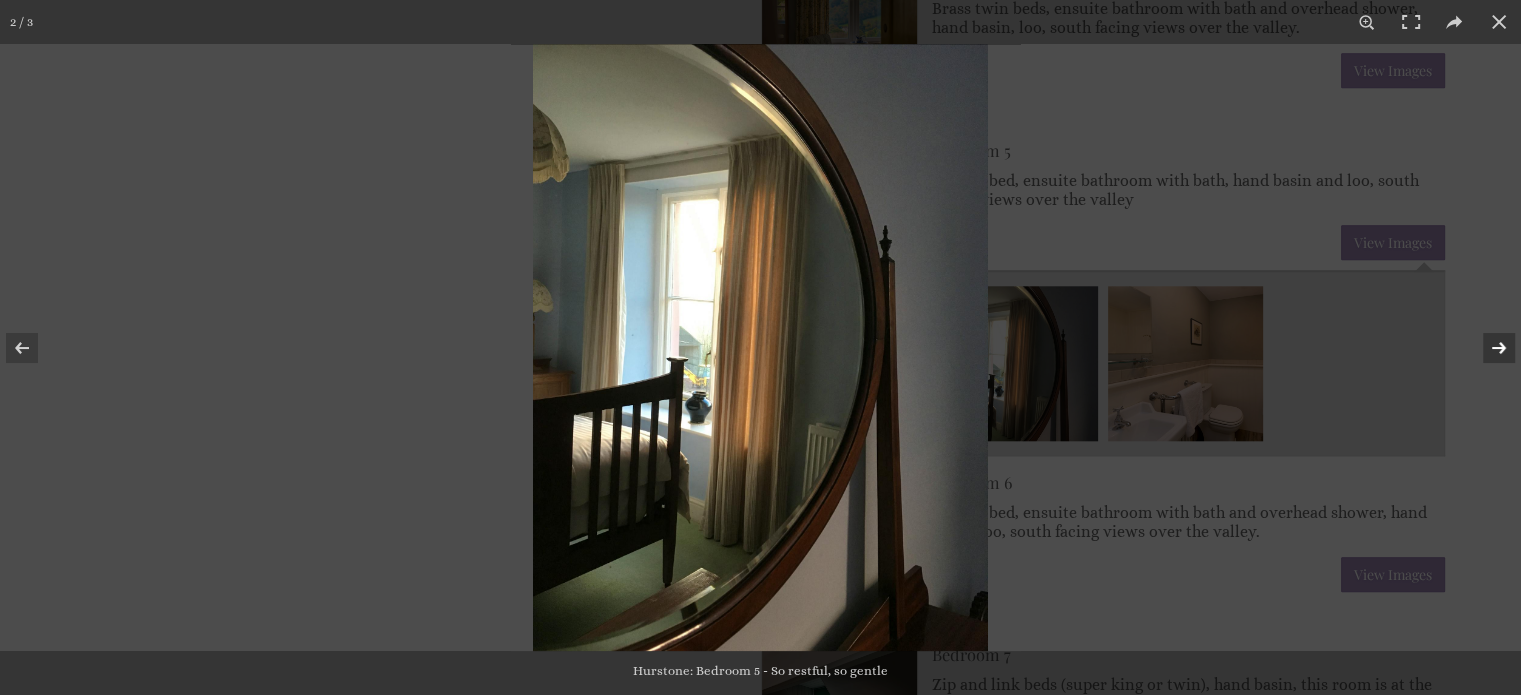 click at bounding box center (1486, 348) 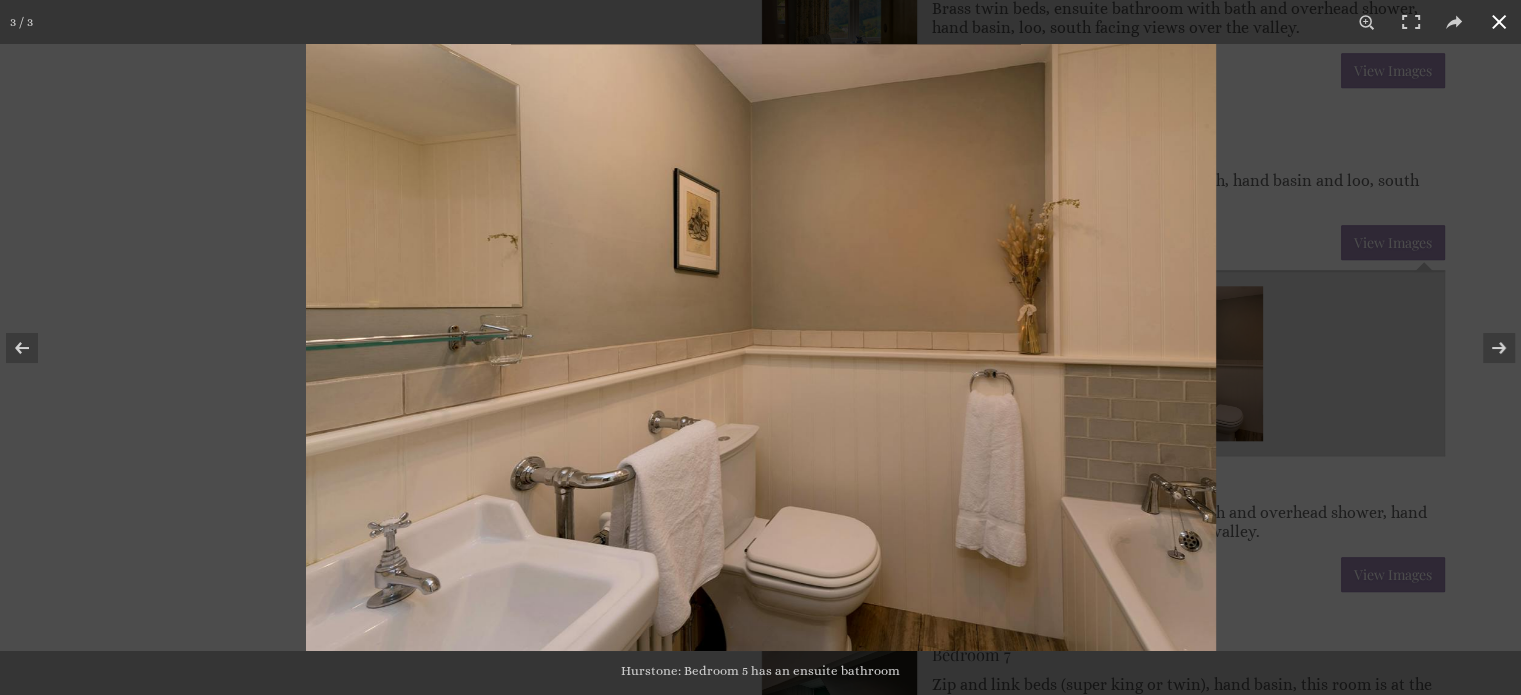 click at bounding box center [1499, 22] 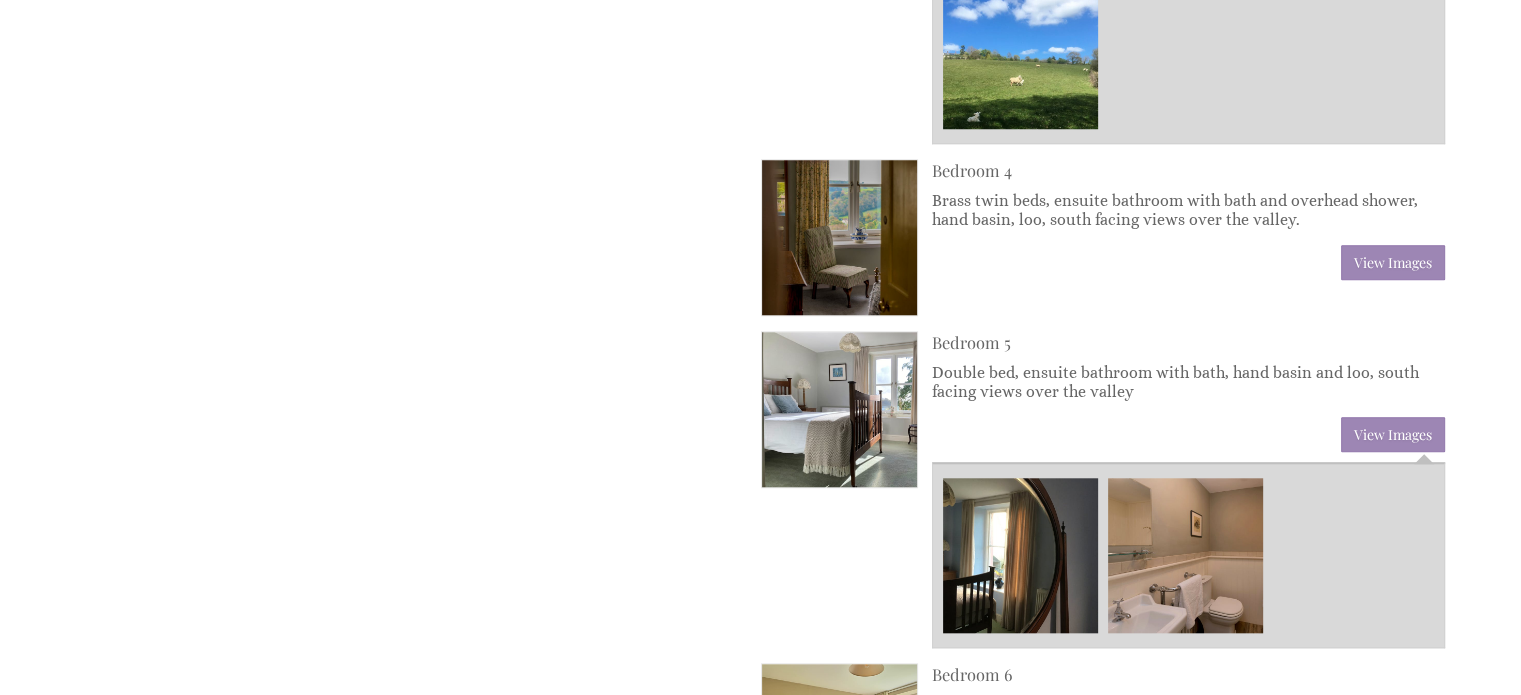 scroll, scrollTop: 1735, scrollLeft: 0, axis: vertical 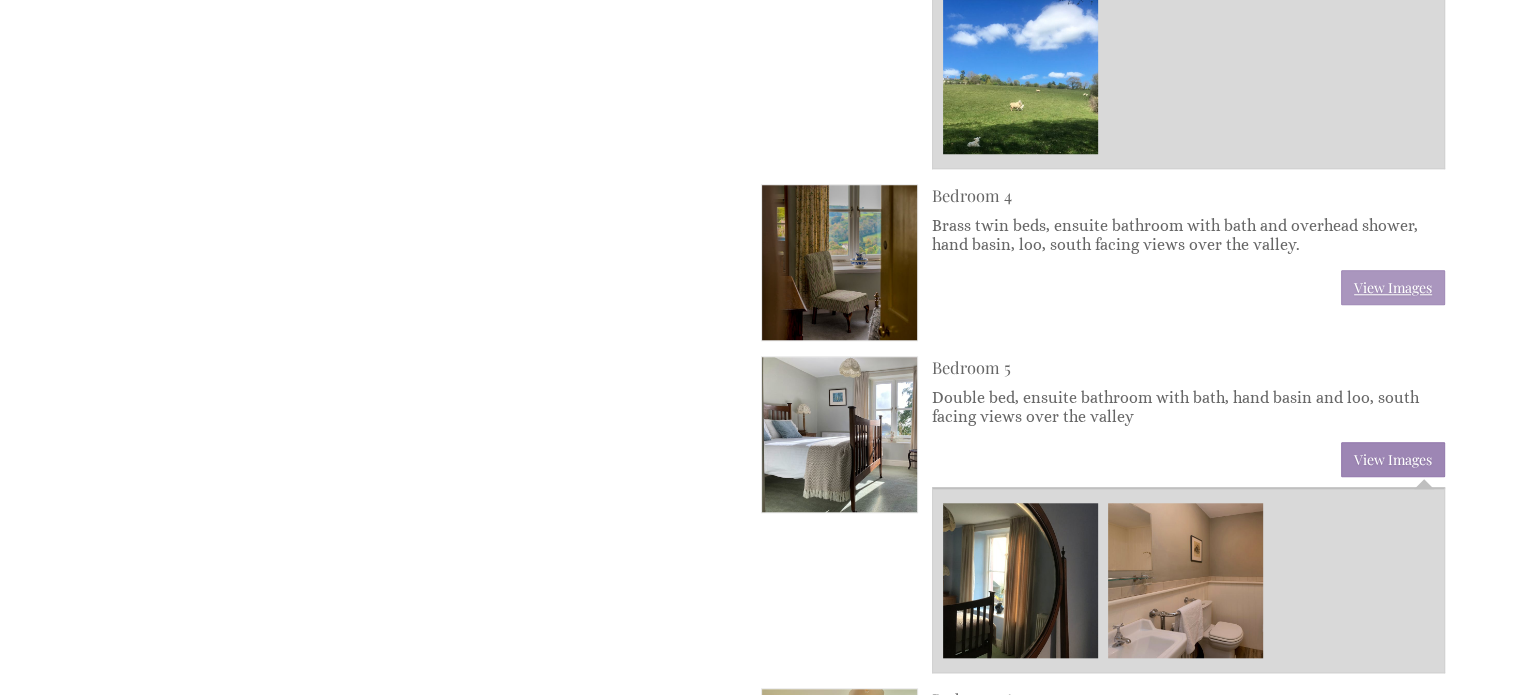 click on "View Images" at bounding box center (1393, 287) 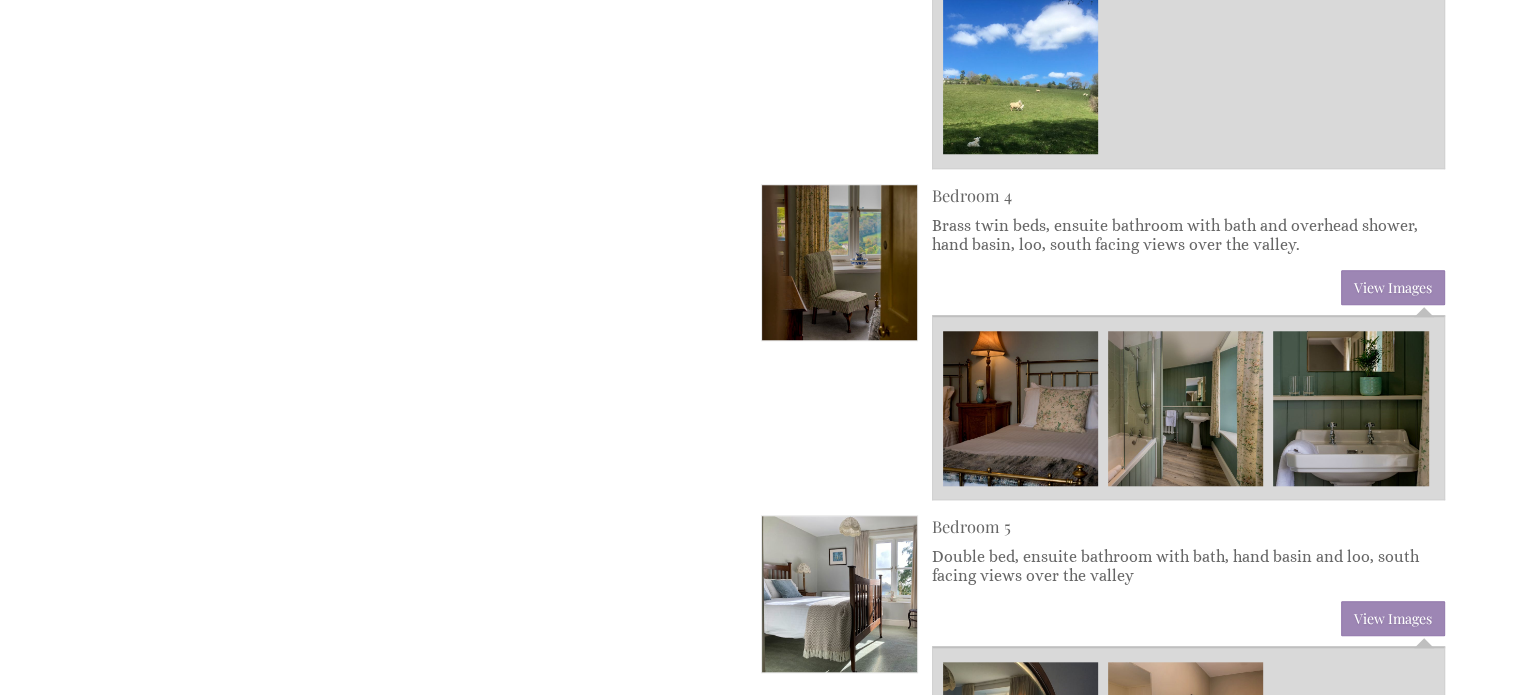 scroll, scrollTop: 1943, scrollLeft: 0, axis: vertical 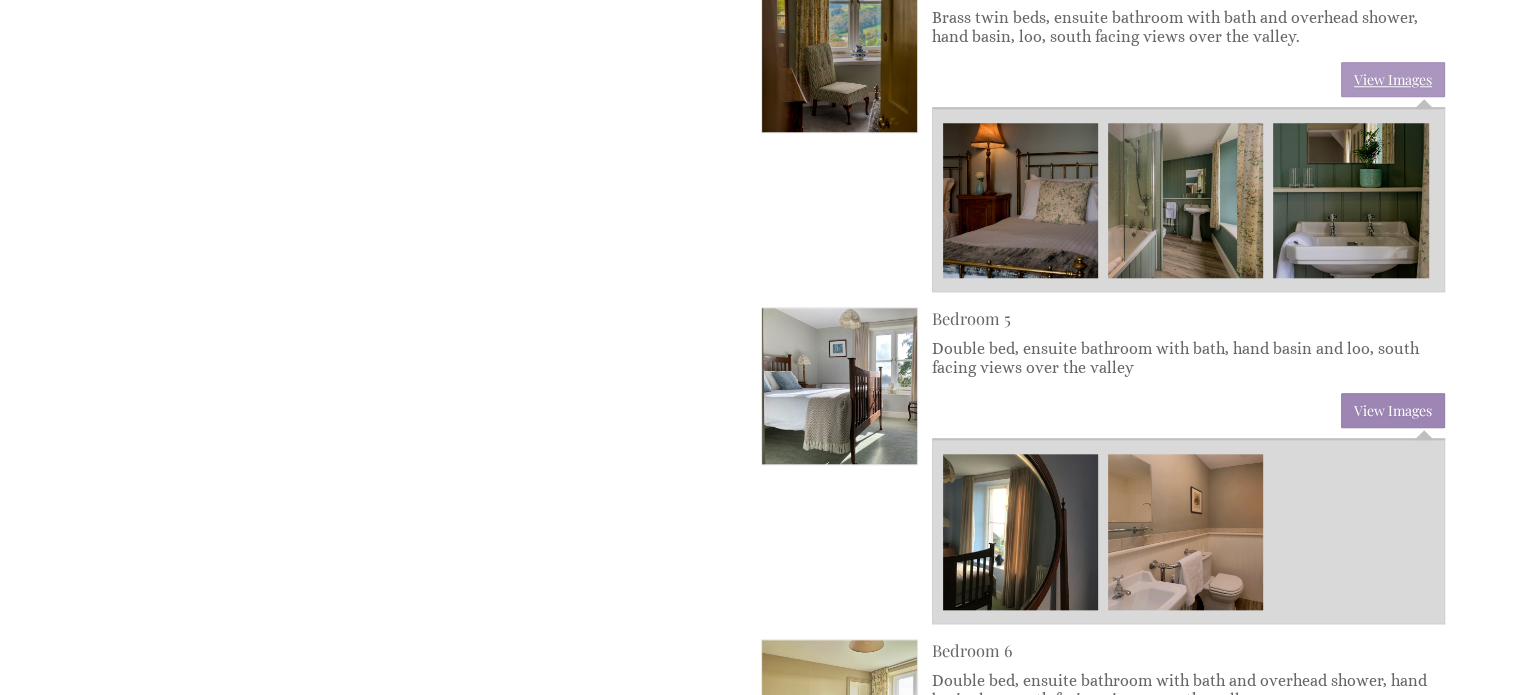 click on "View Images" at bounding box center [1393, 79] 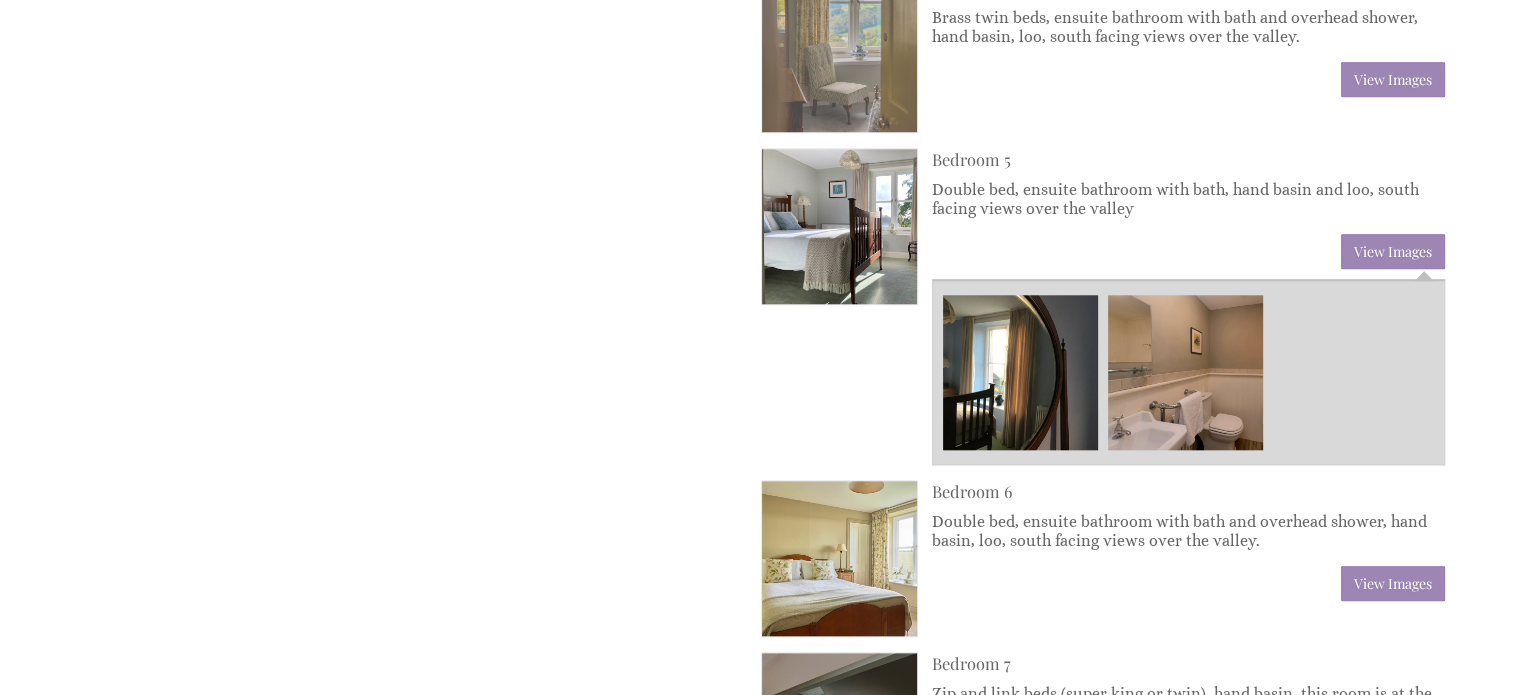 click at bounding box center (839, 54) 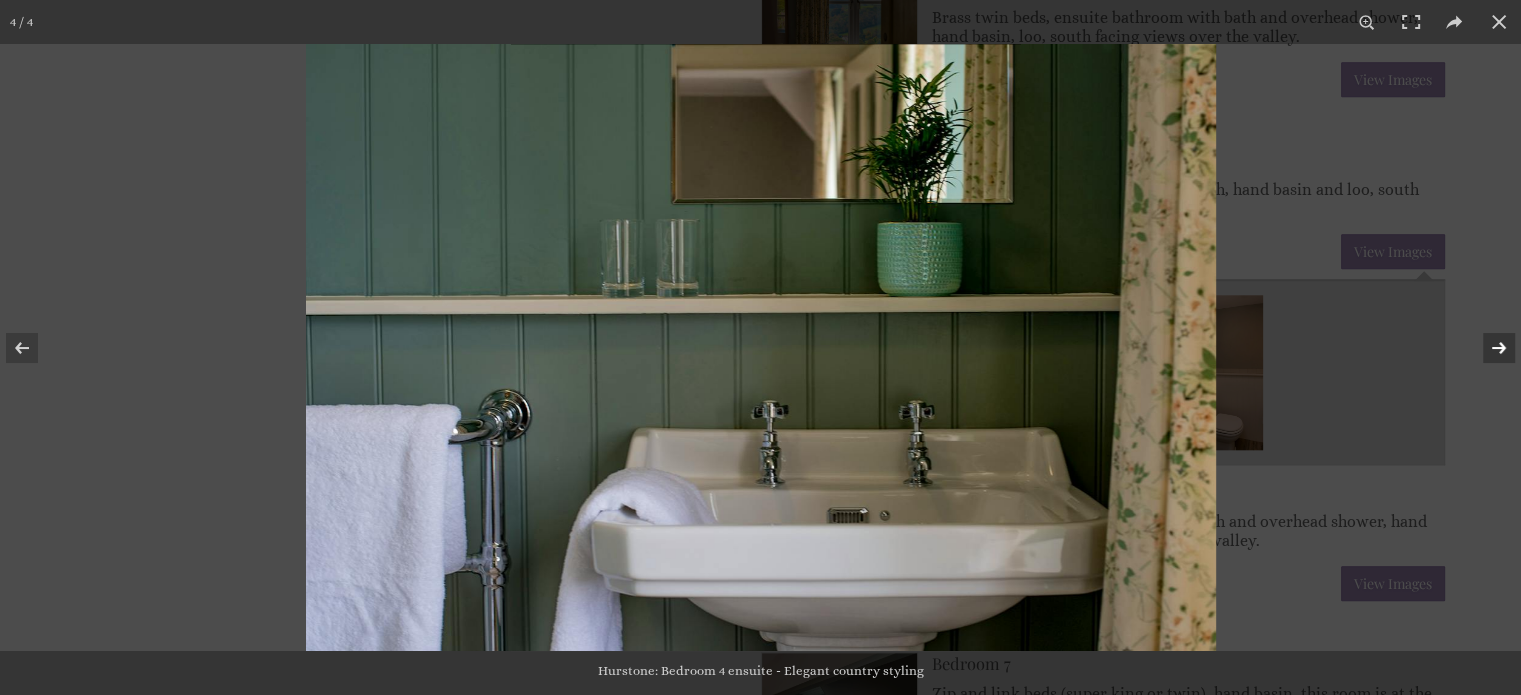 click at bounding box center [1486, 348] 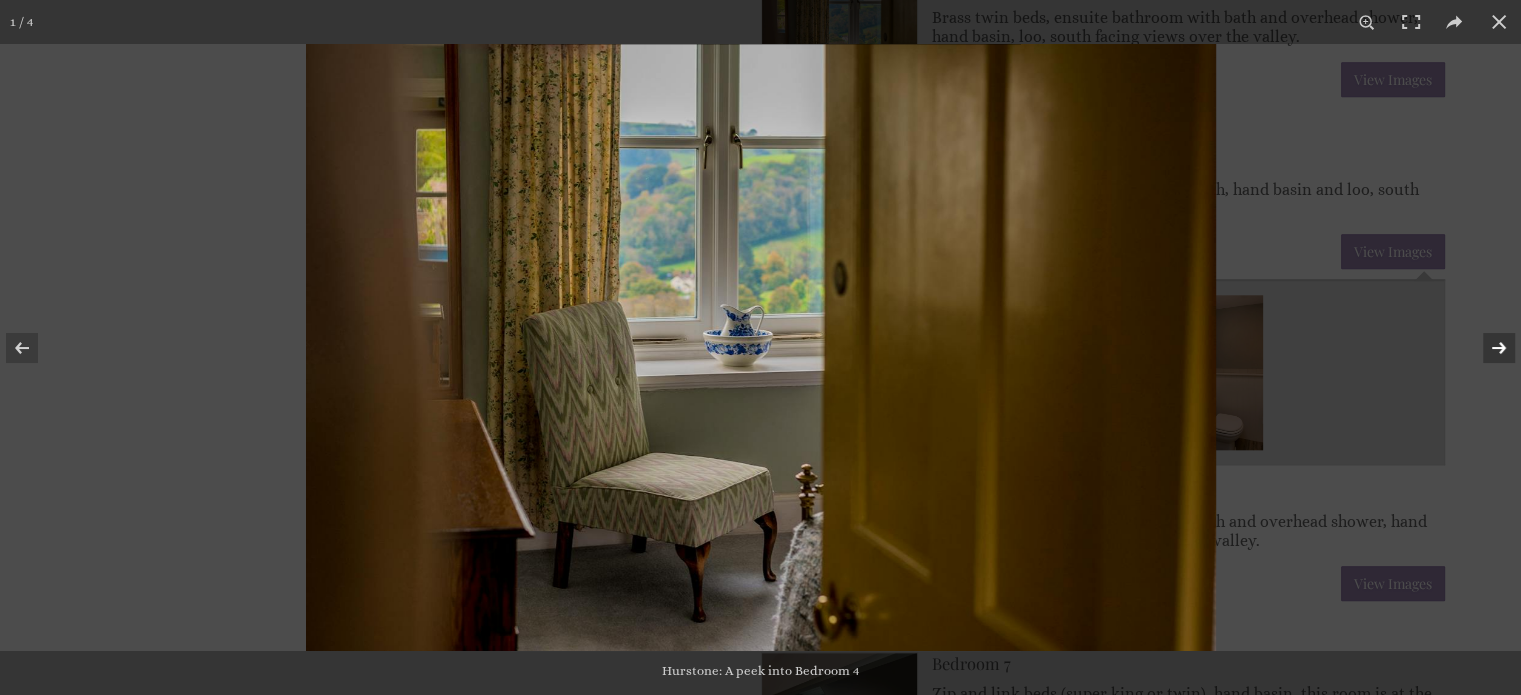 click at bounding box center [1486, 348] 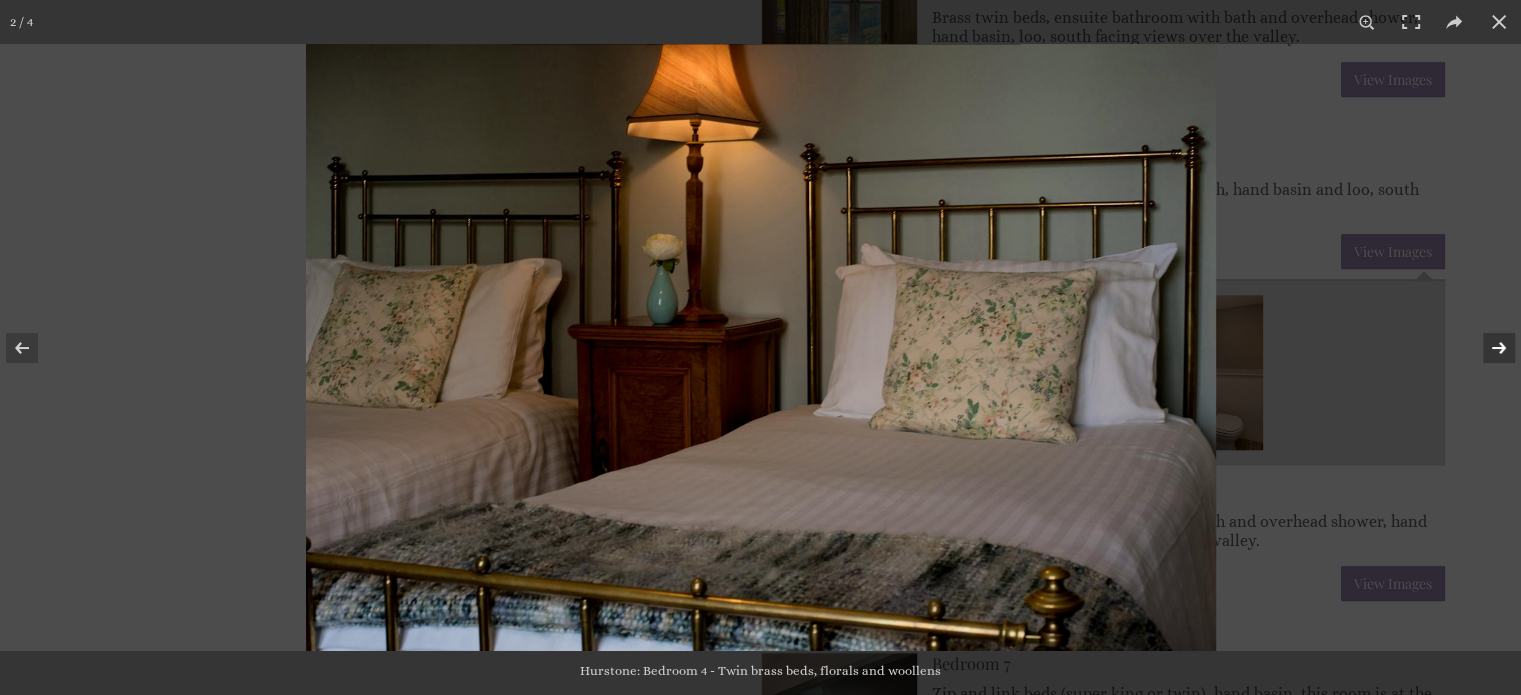 click at bounding box center (1486, 348) 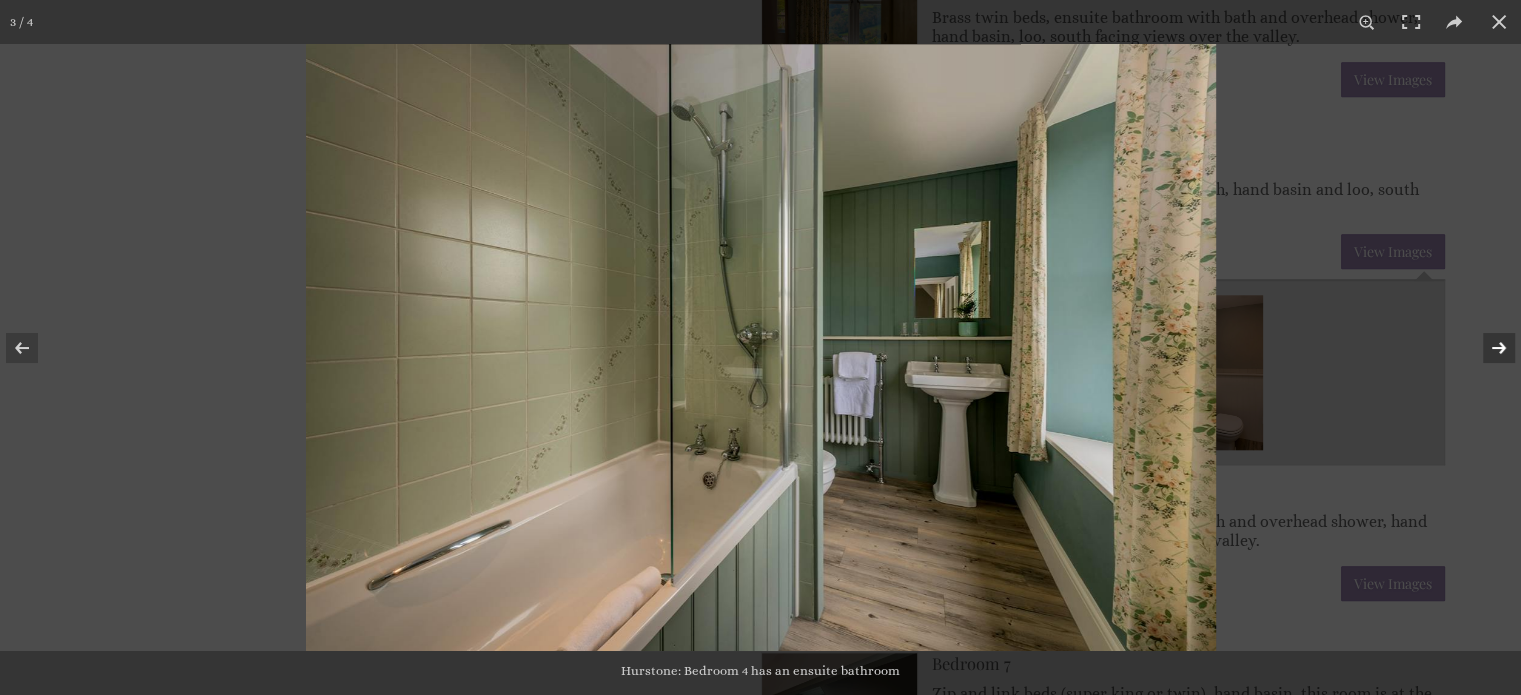 click at bounding box center [1486, 348] 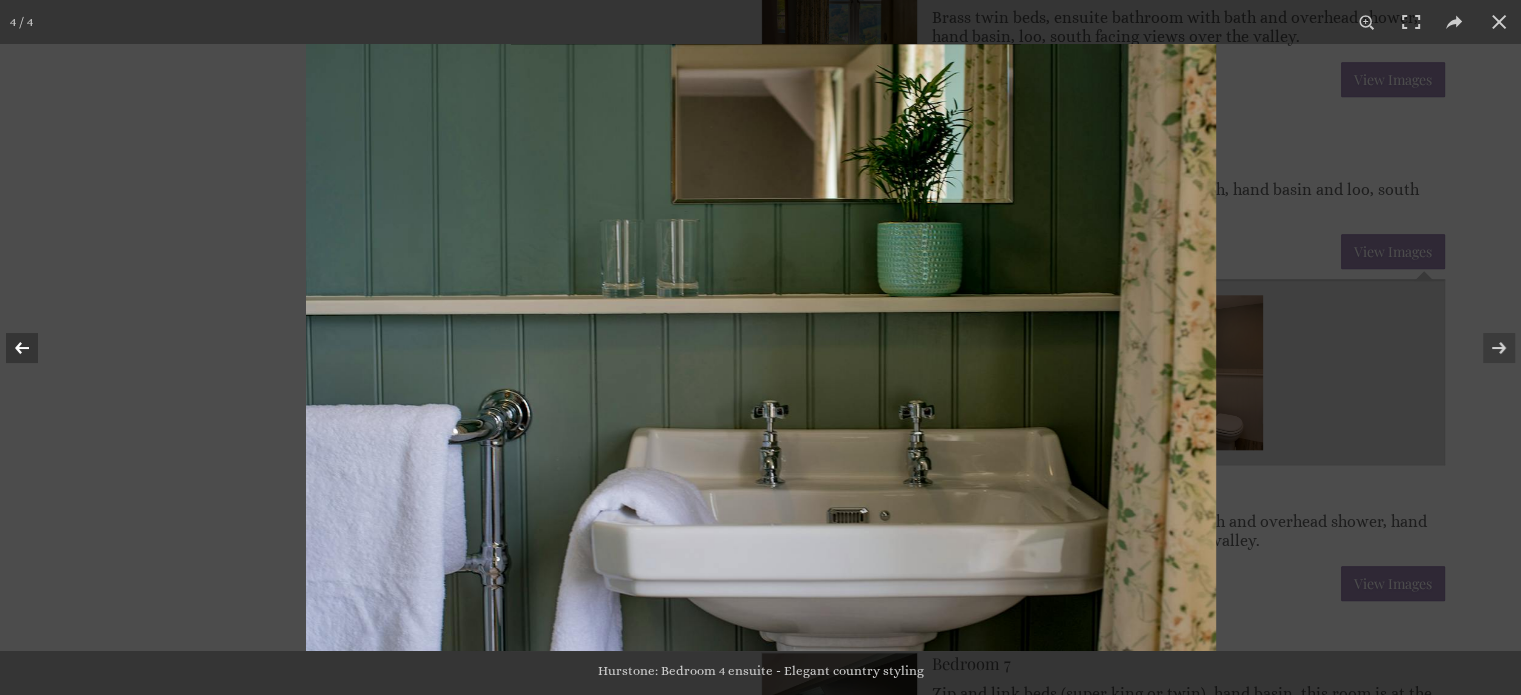 click at bounding box center (35, 348) 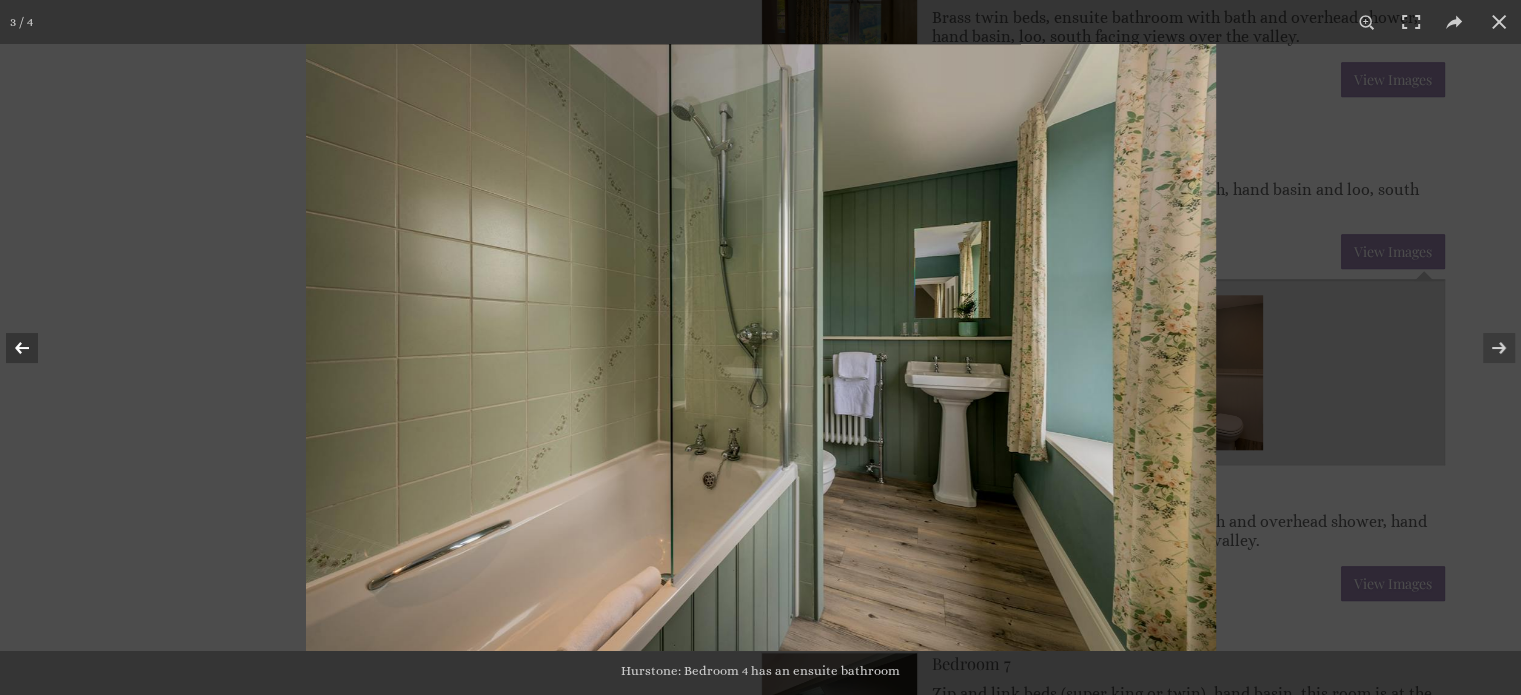 click at bounding box center [35, 348] 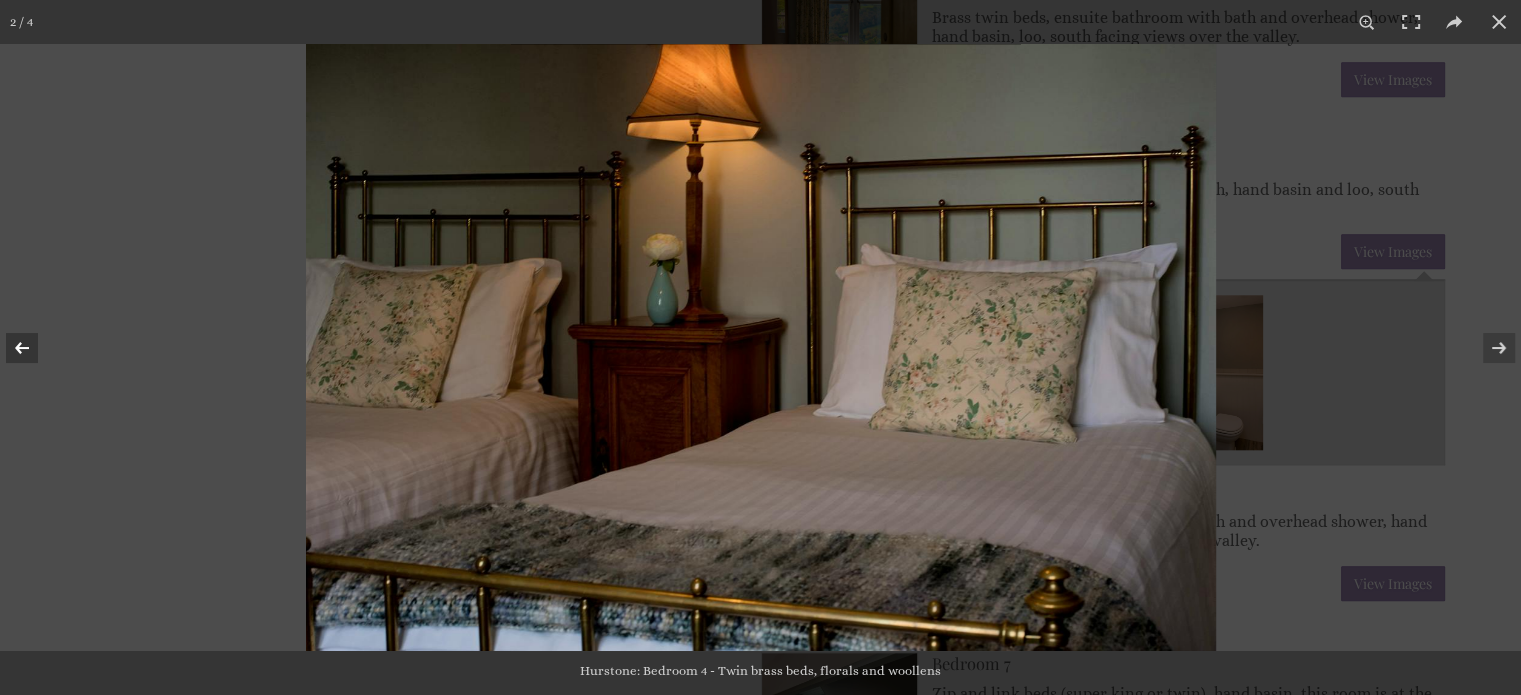 click at bounding box center (35, 348) 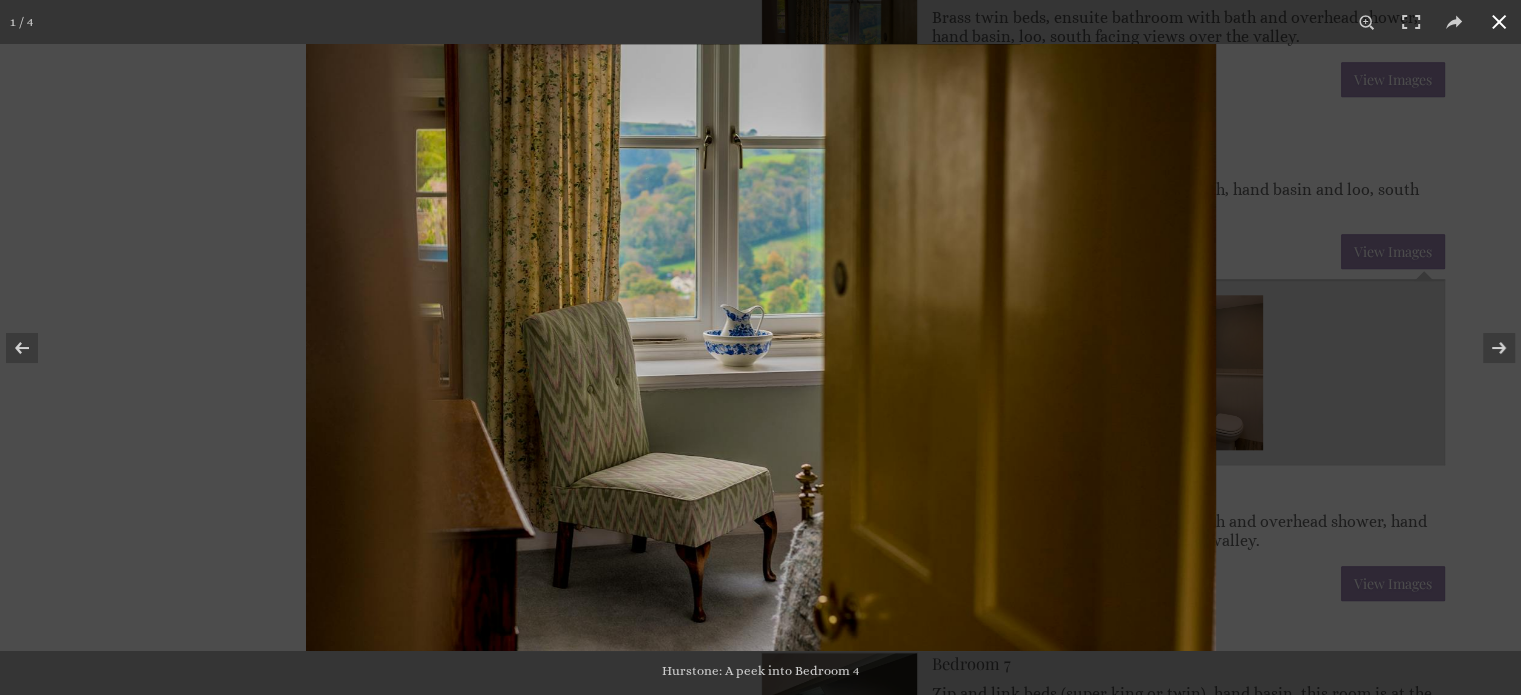 click at bounding box center (1499, 22) 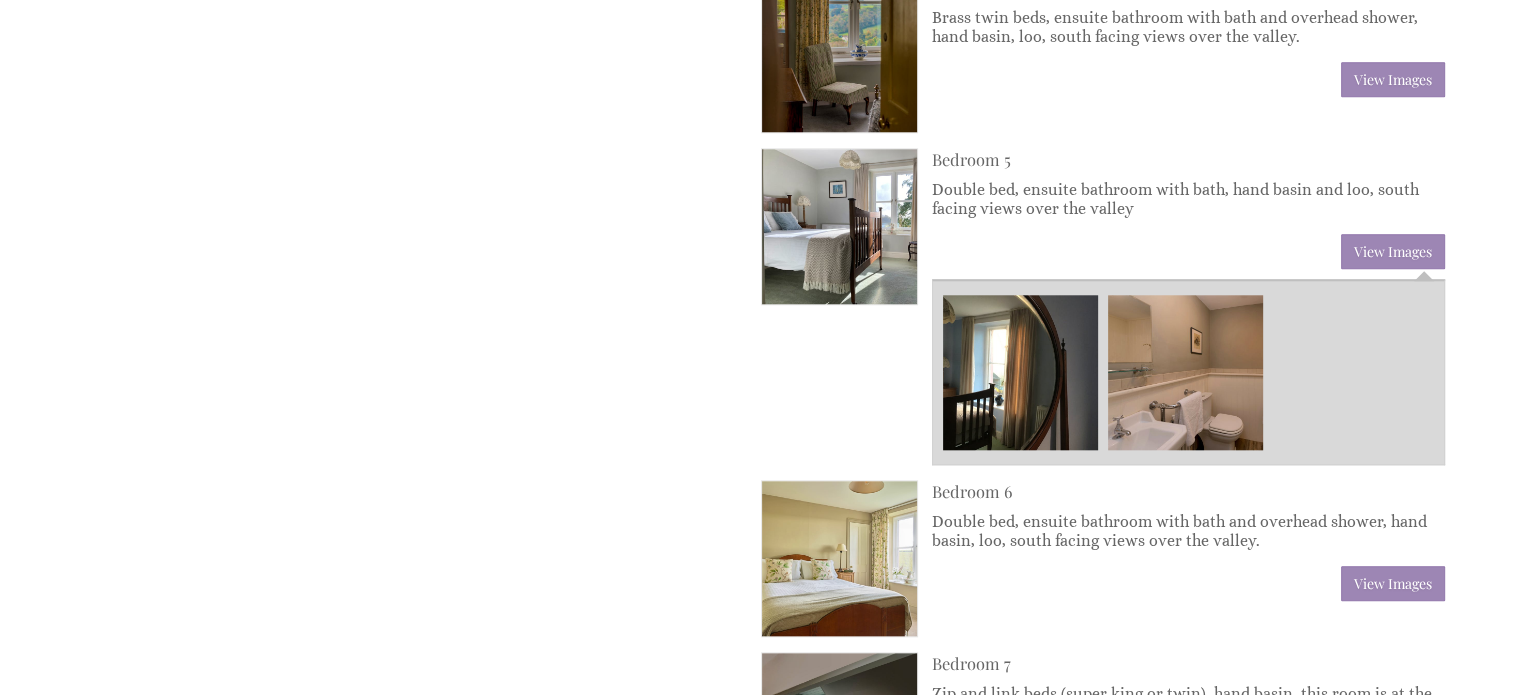 click on "Properties
[GEOGRAPHIC_DATA]
Overview
Gallery
Availability
Facts A-Z
About
Reviews
Accommodation
Floor Plans
Extras
Things To Do
T&Cs
Floorplans
Floor Plans
Hurstone : Ground floor
Hurstone : Ground floor
Hurstone: First floor
Hurstone: First floor" at bounding box center (748, 435) 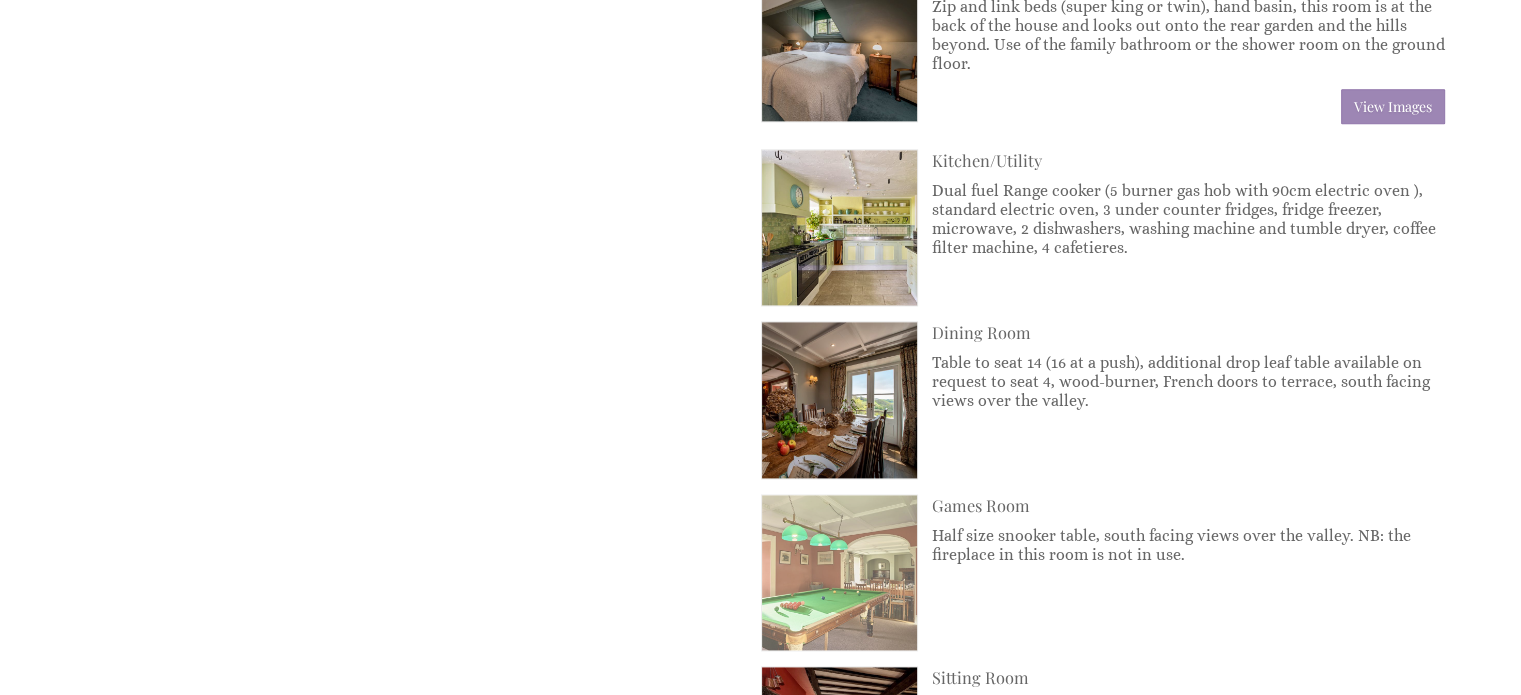 scroll, scrollTop: 2556, scrollLeft: 0, axis: vertical 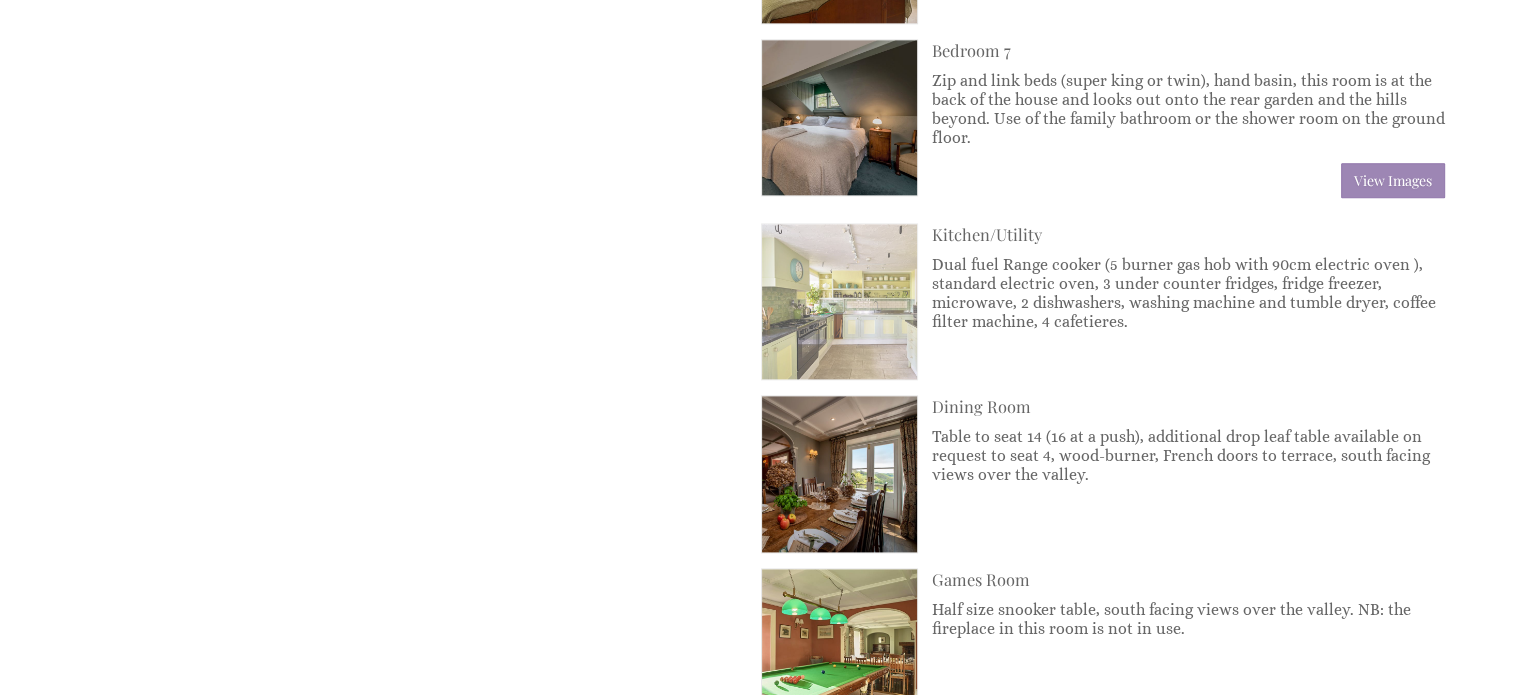 click at bounding box center (839, 301) 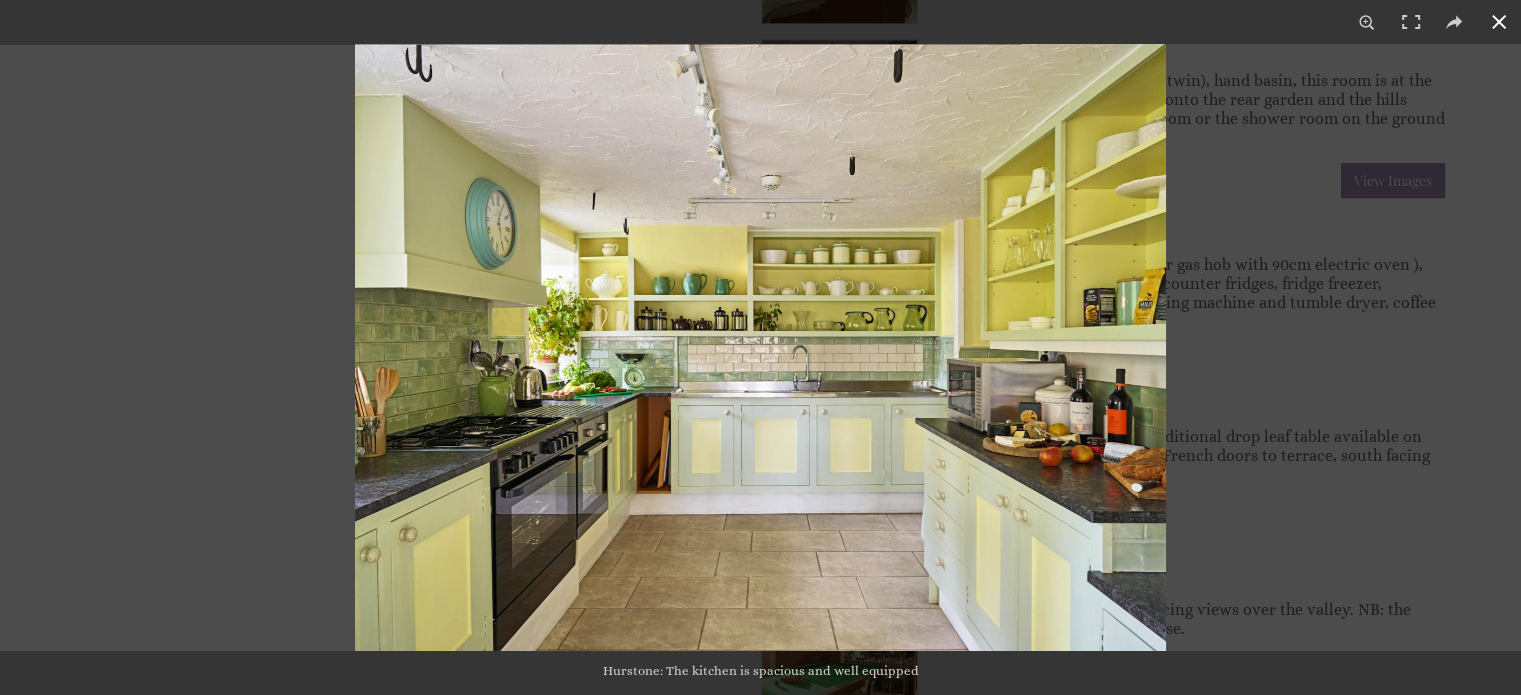 click at bounding box center [1499, 22] 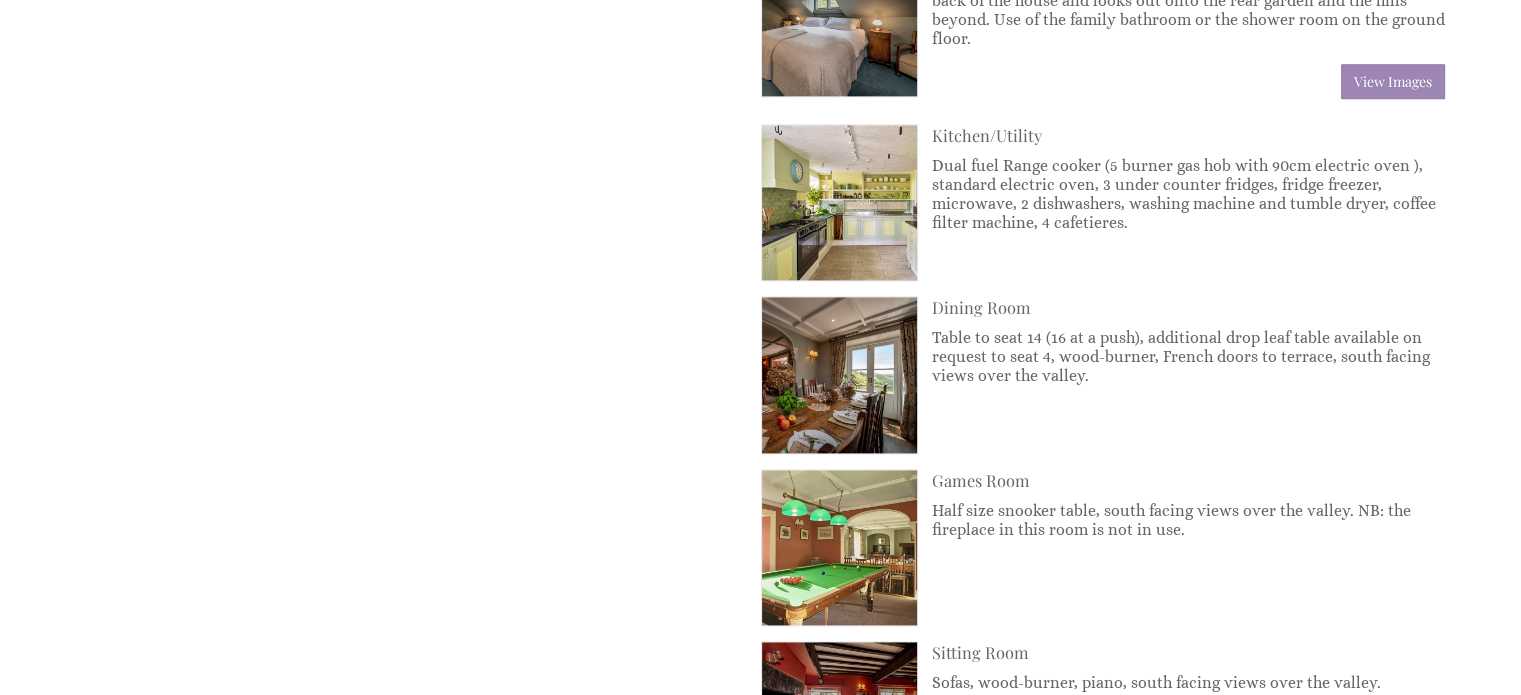 scroll, scrollTop: 2674, scrollLeft: 0, axis: vertical 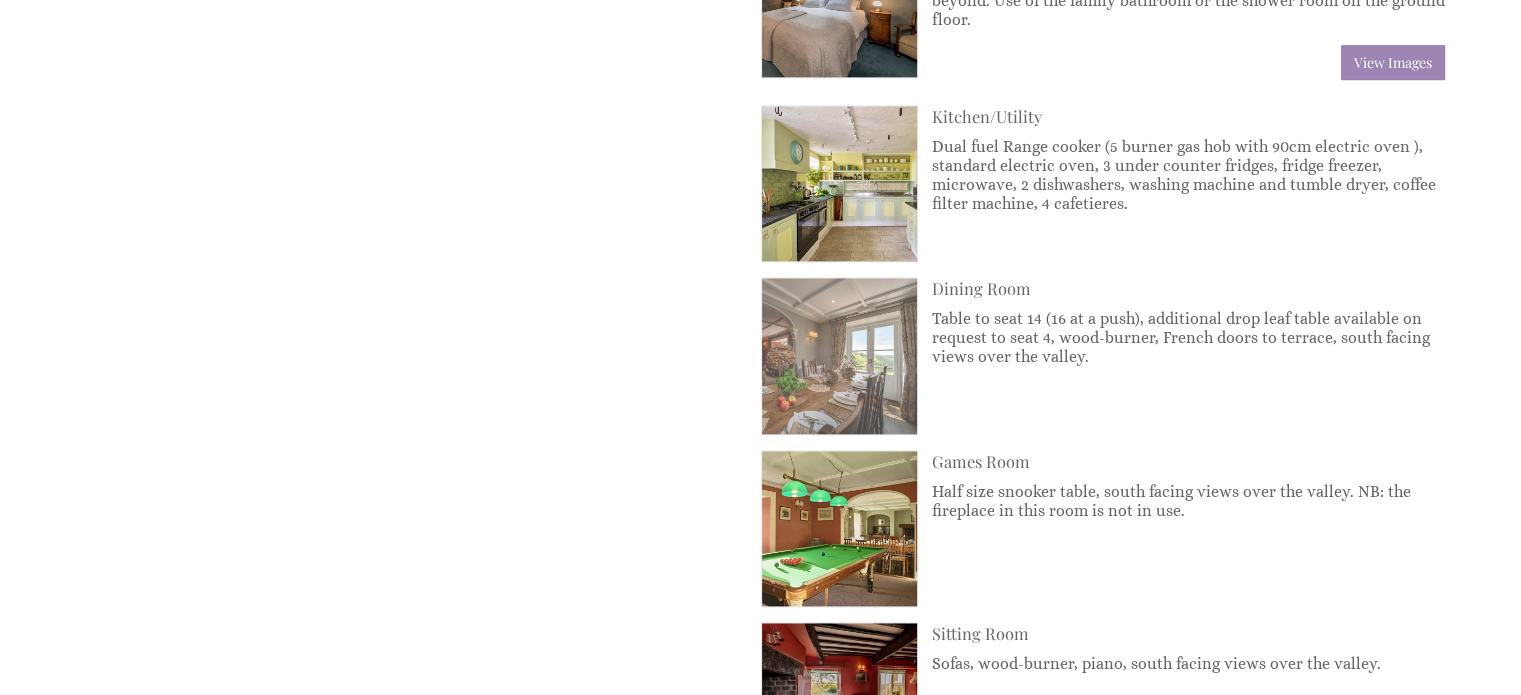 click at bounding box center [839, 355] 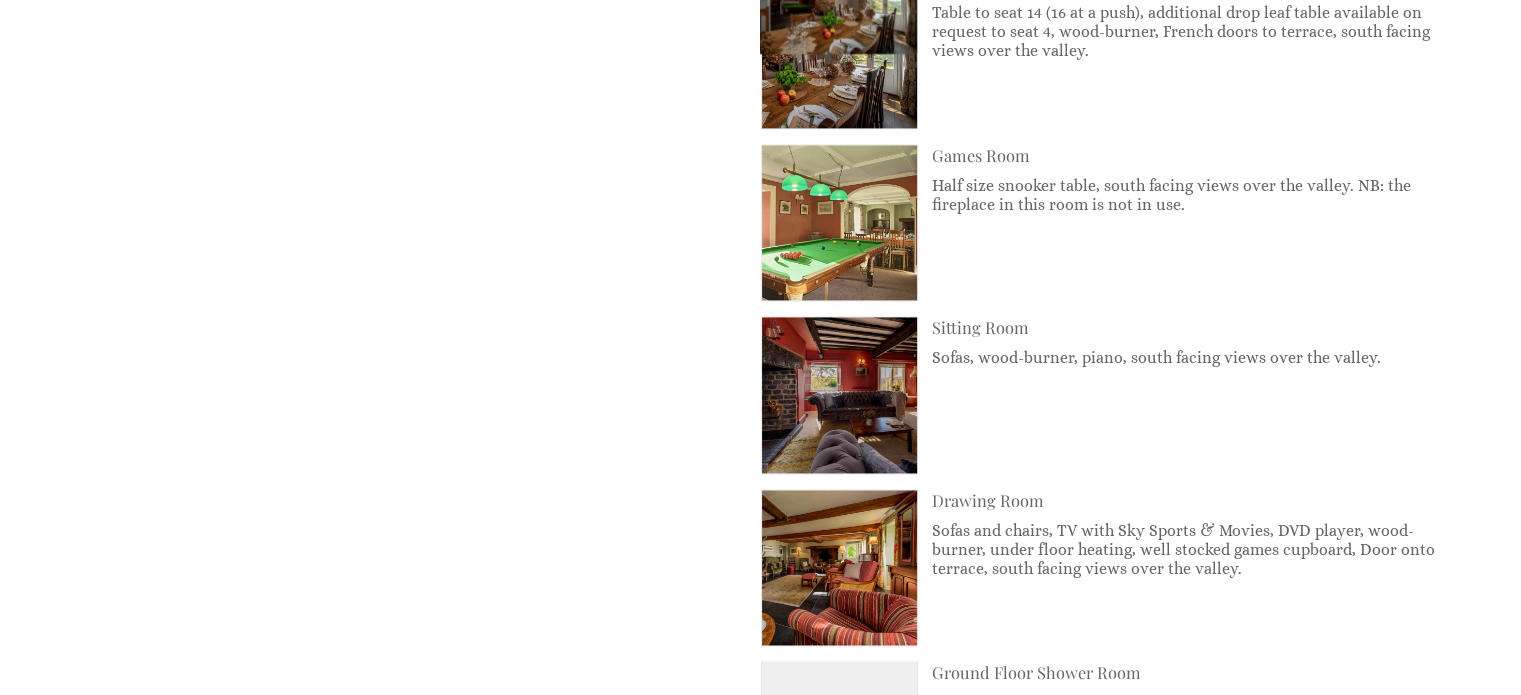 scroll, scrollTop: 2988, scrollLeft: 0, axis: vertical 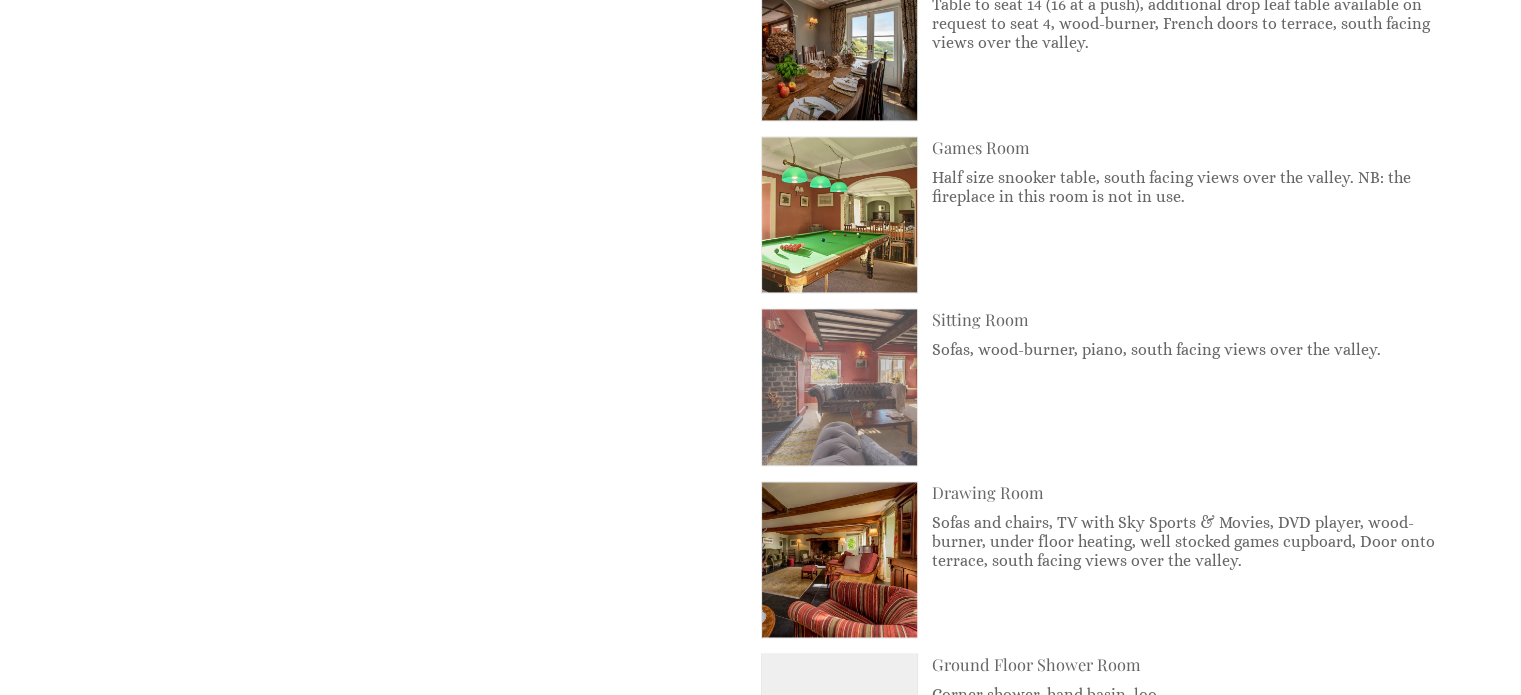 click at bounding box center (839, 386) 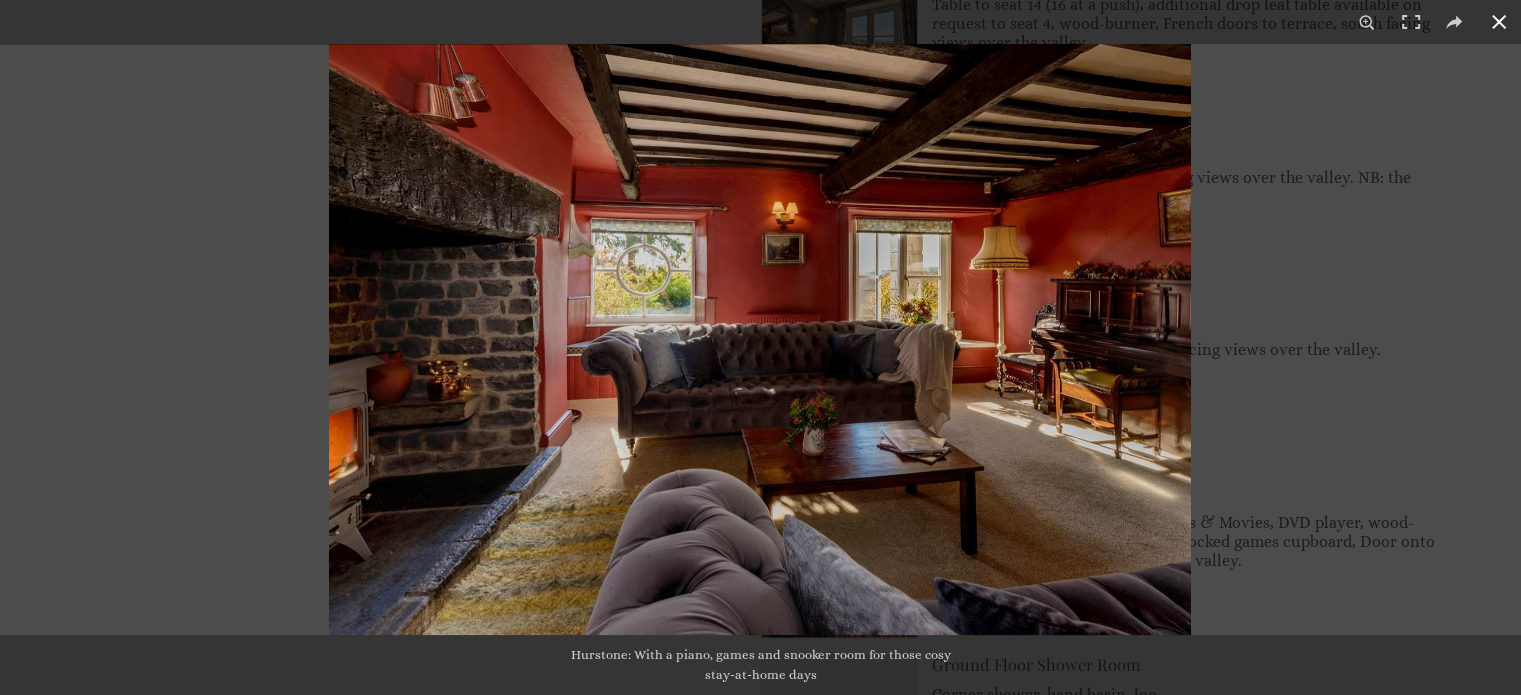 click at bounding box center (1499, 22) 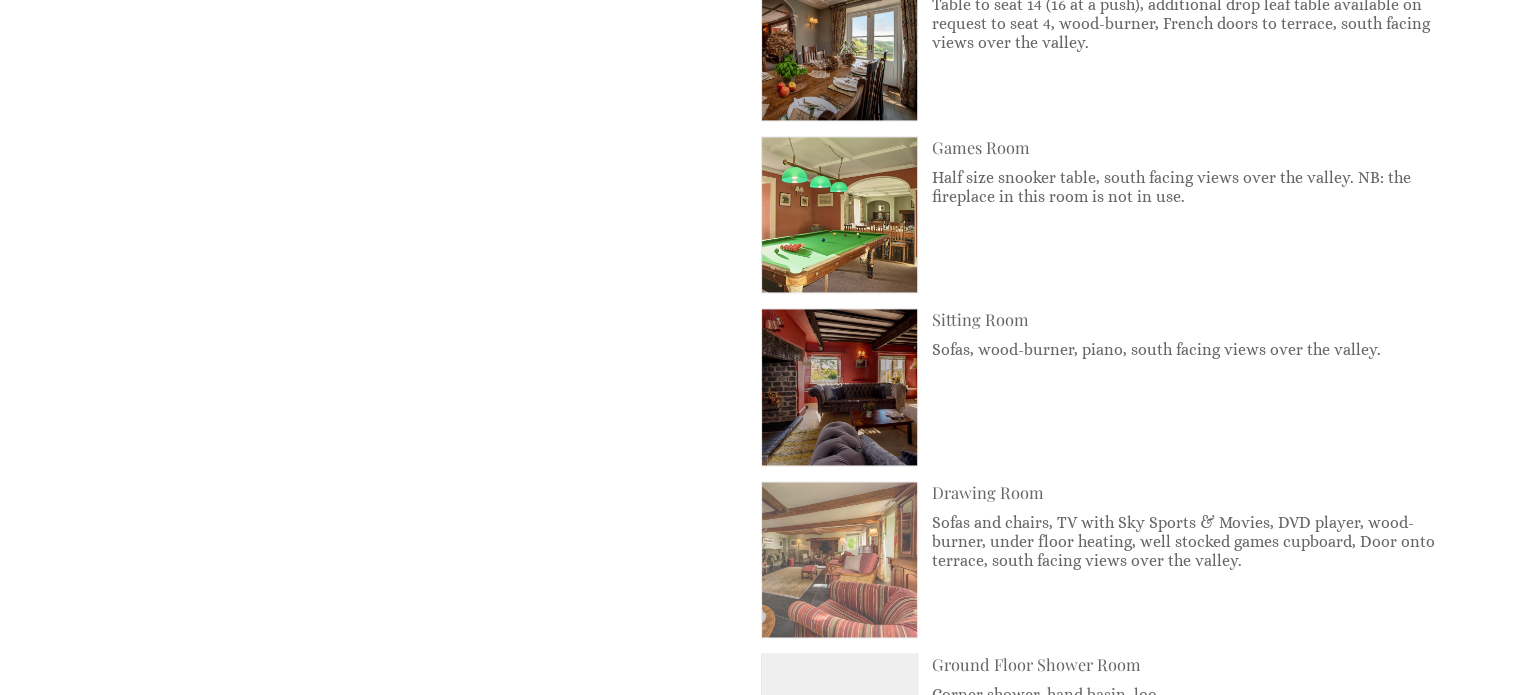 click at bounding box center (839, 559) 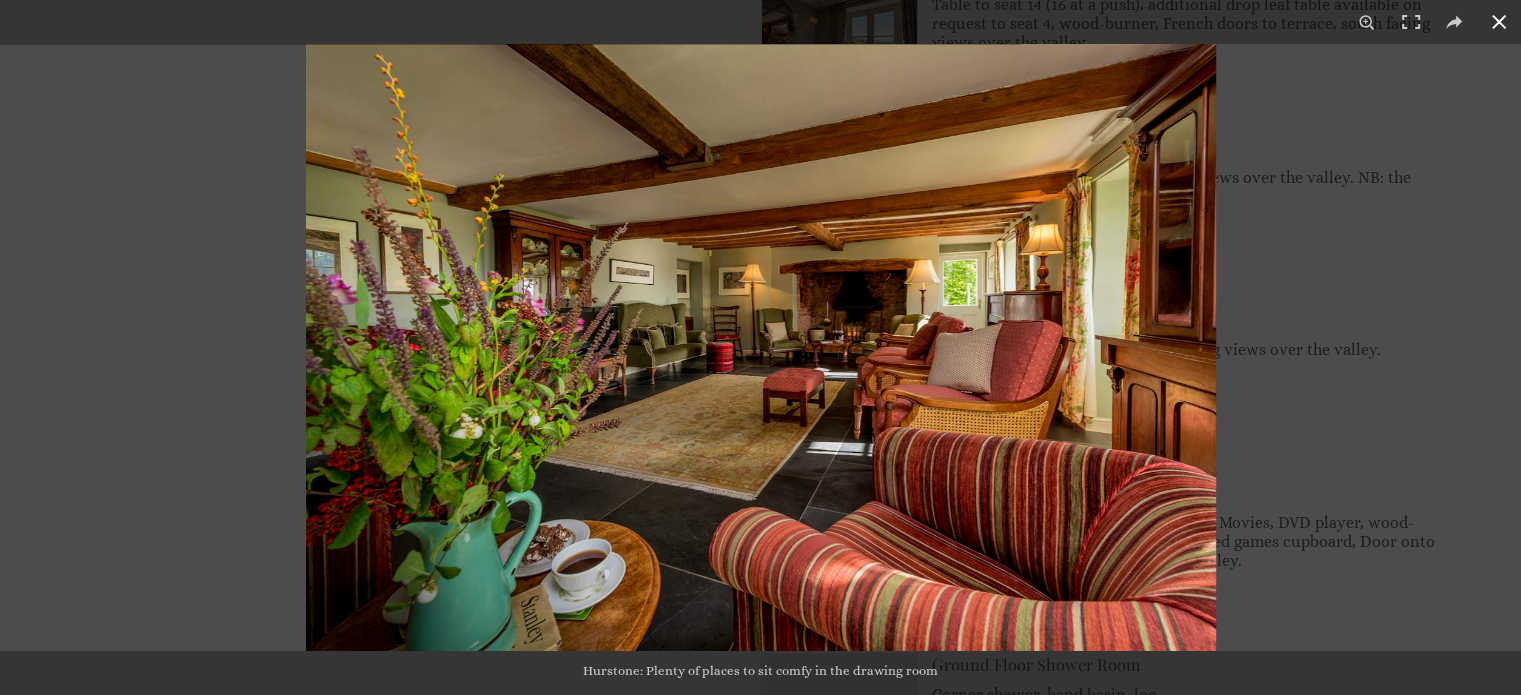 click at bounding box center [1499, 22] 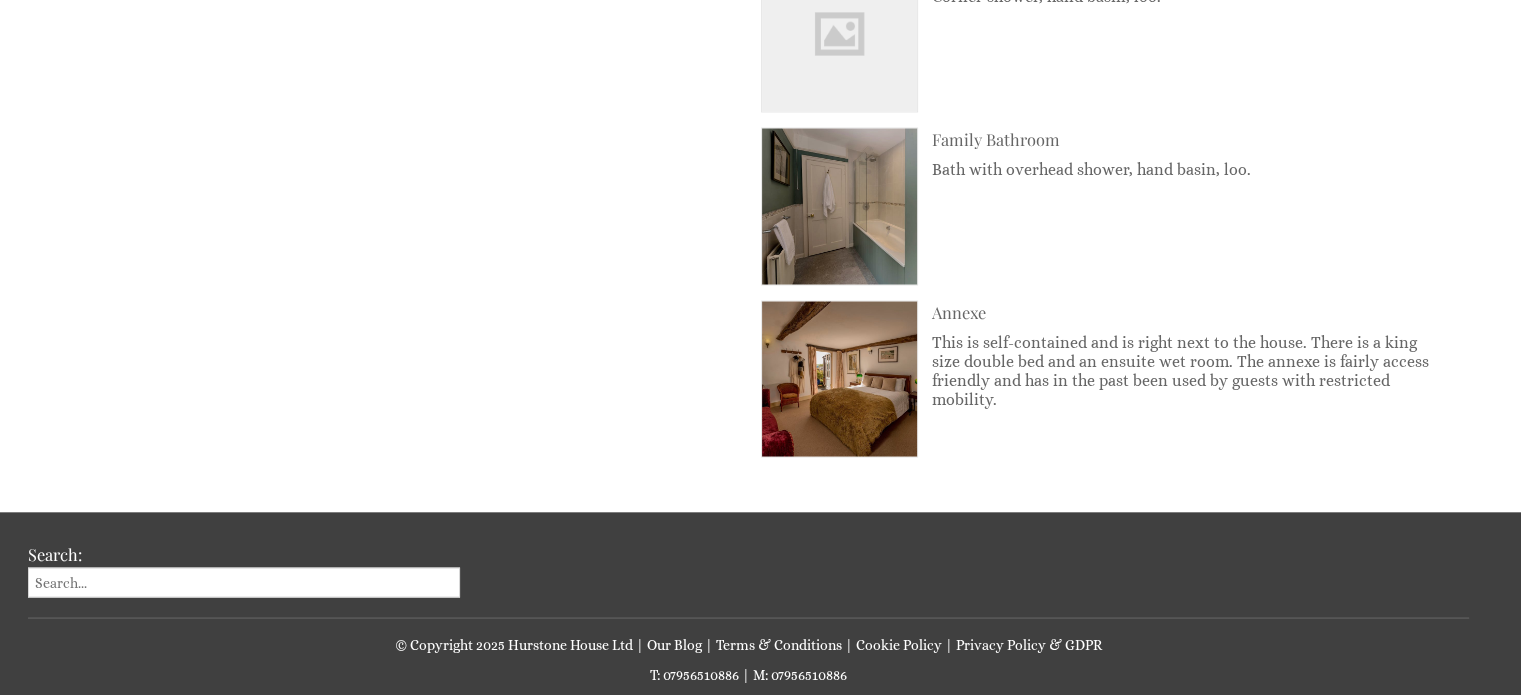 scroll, scrollTop: 3716, scrollLeft: 0, axis: vertical 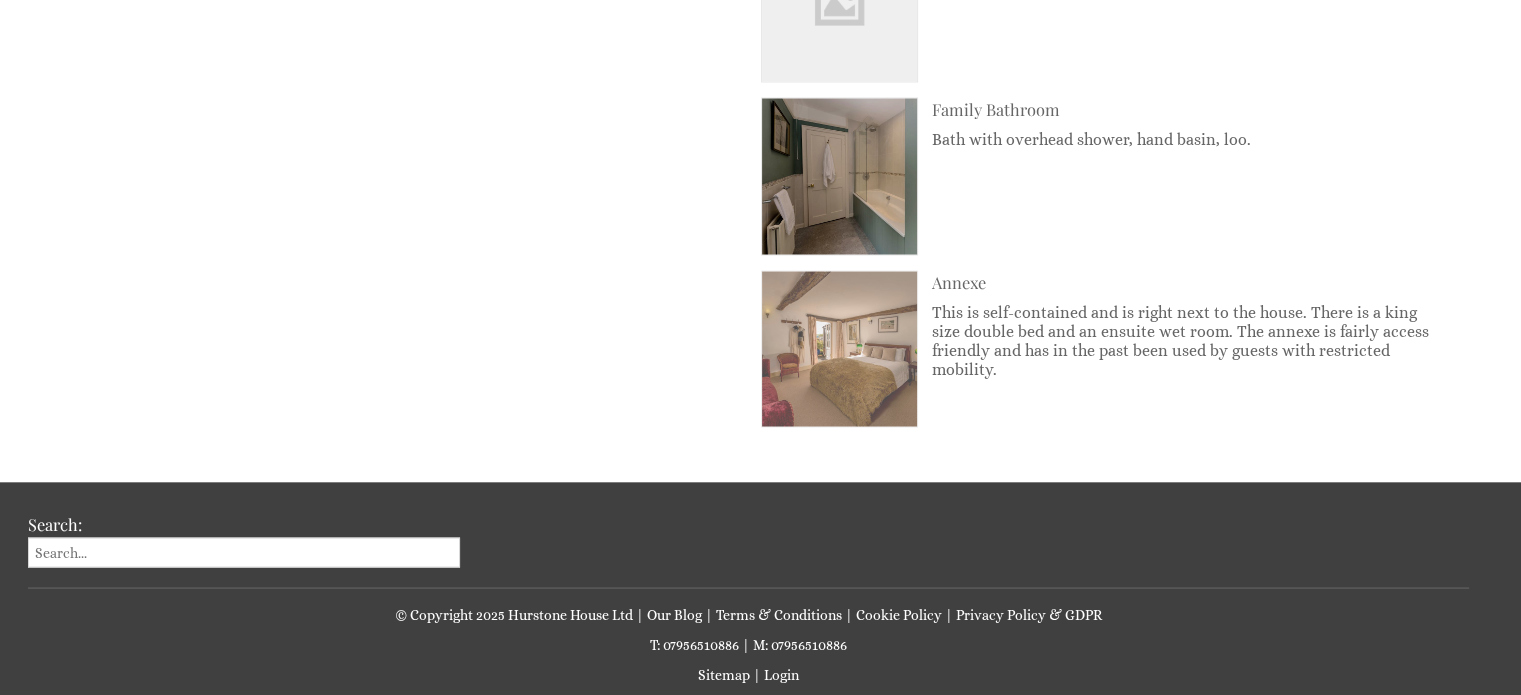 click at bounding box center [839, 348] 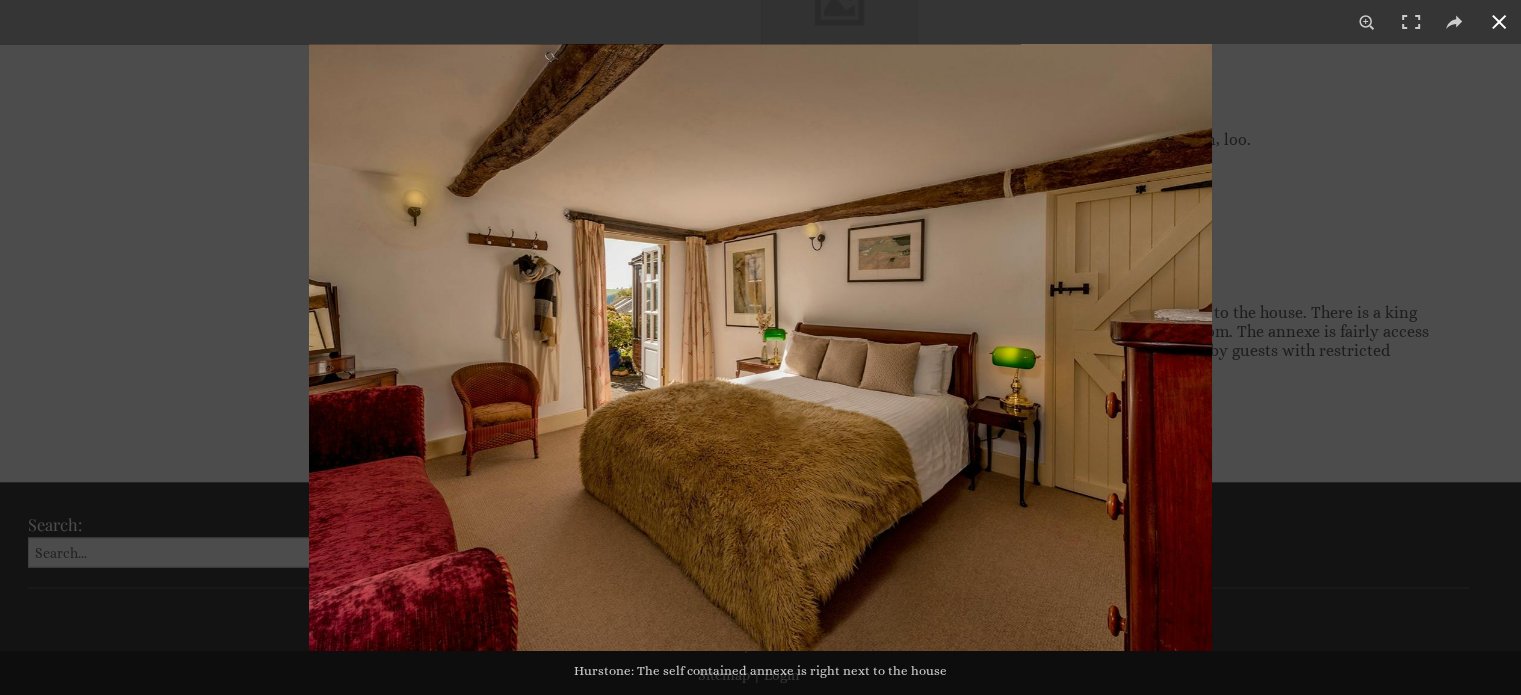 click at bounding box center [1499, 22] 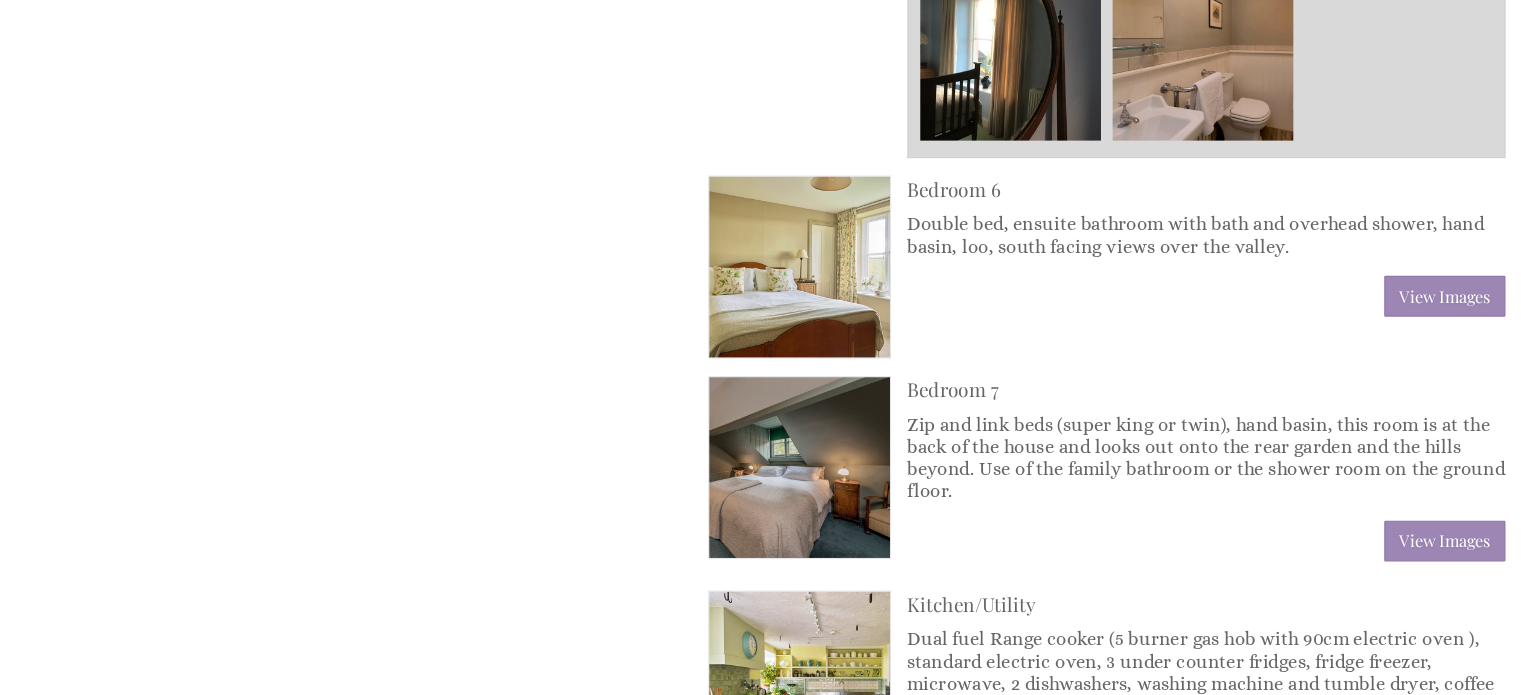 scroll, scrollTop: 2272, scrollLeft: 0, axis: vertical 